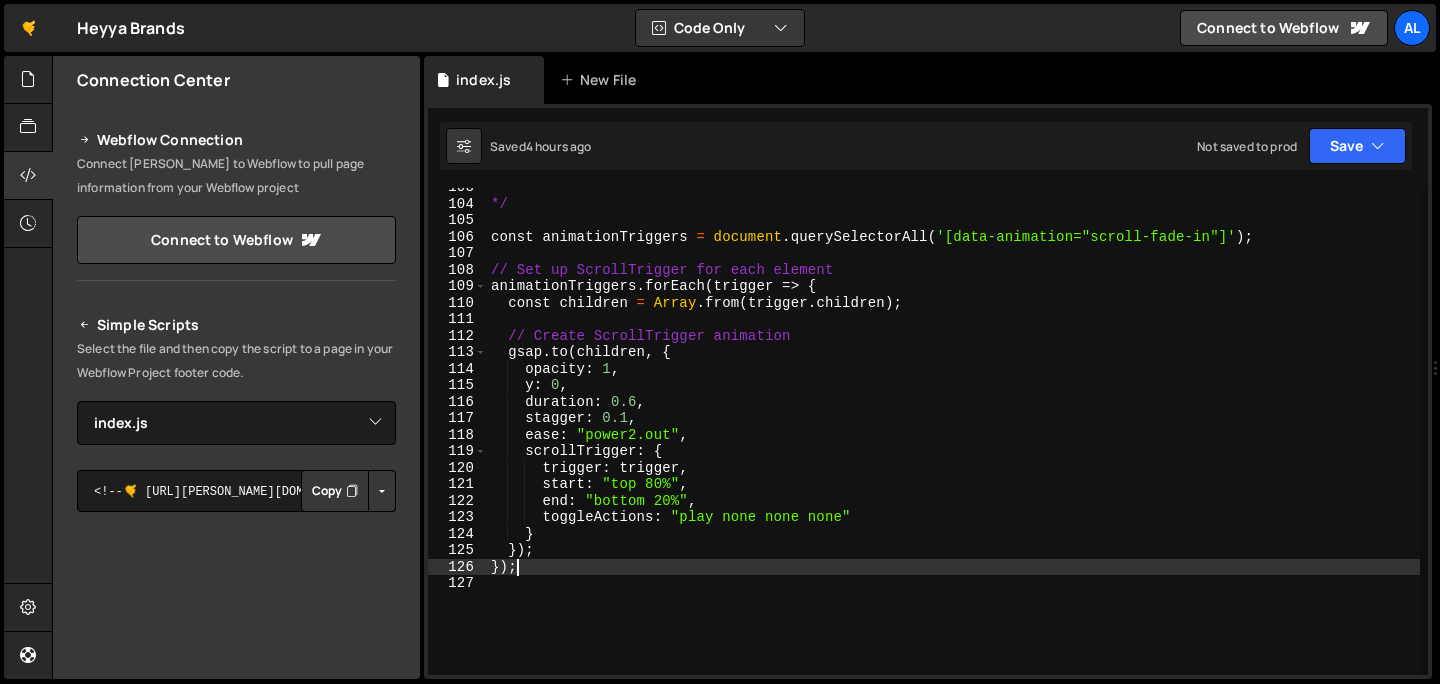 select on "43180" 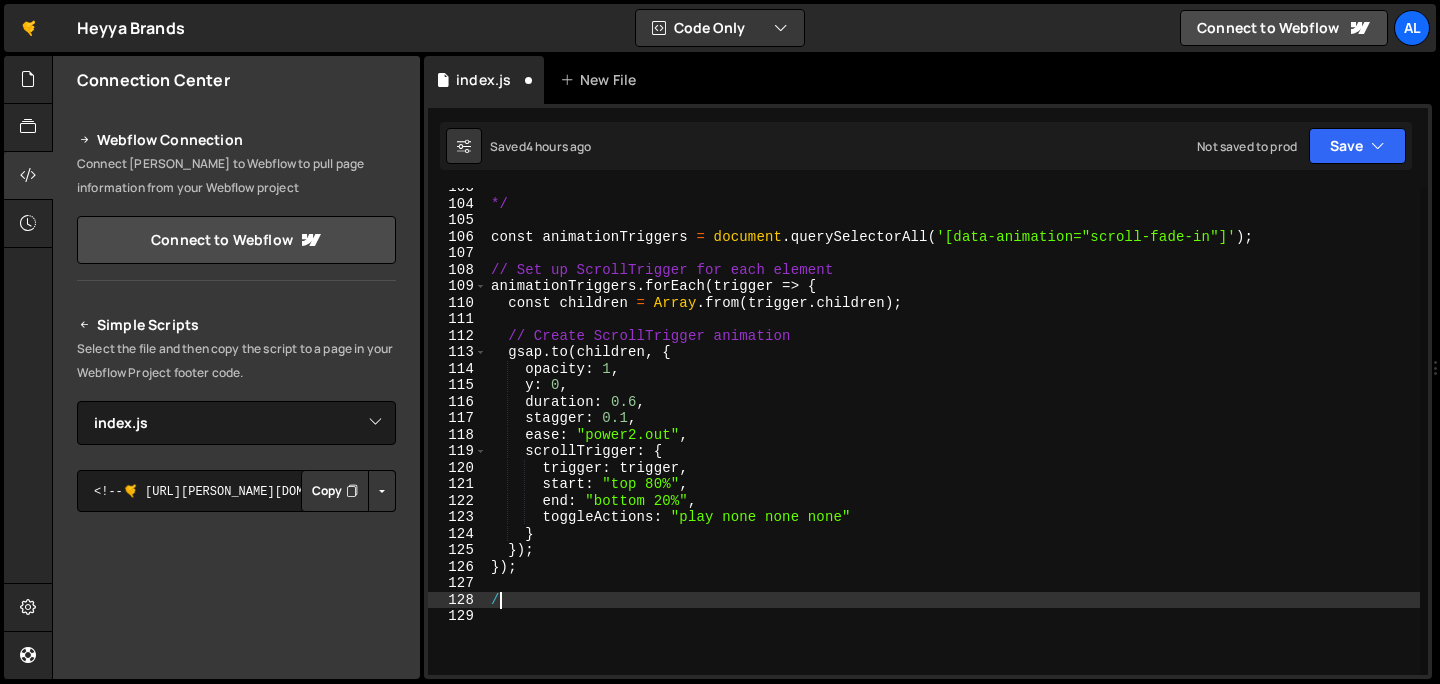 type on "/*" 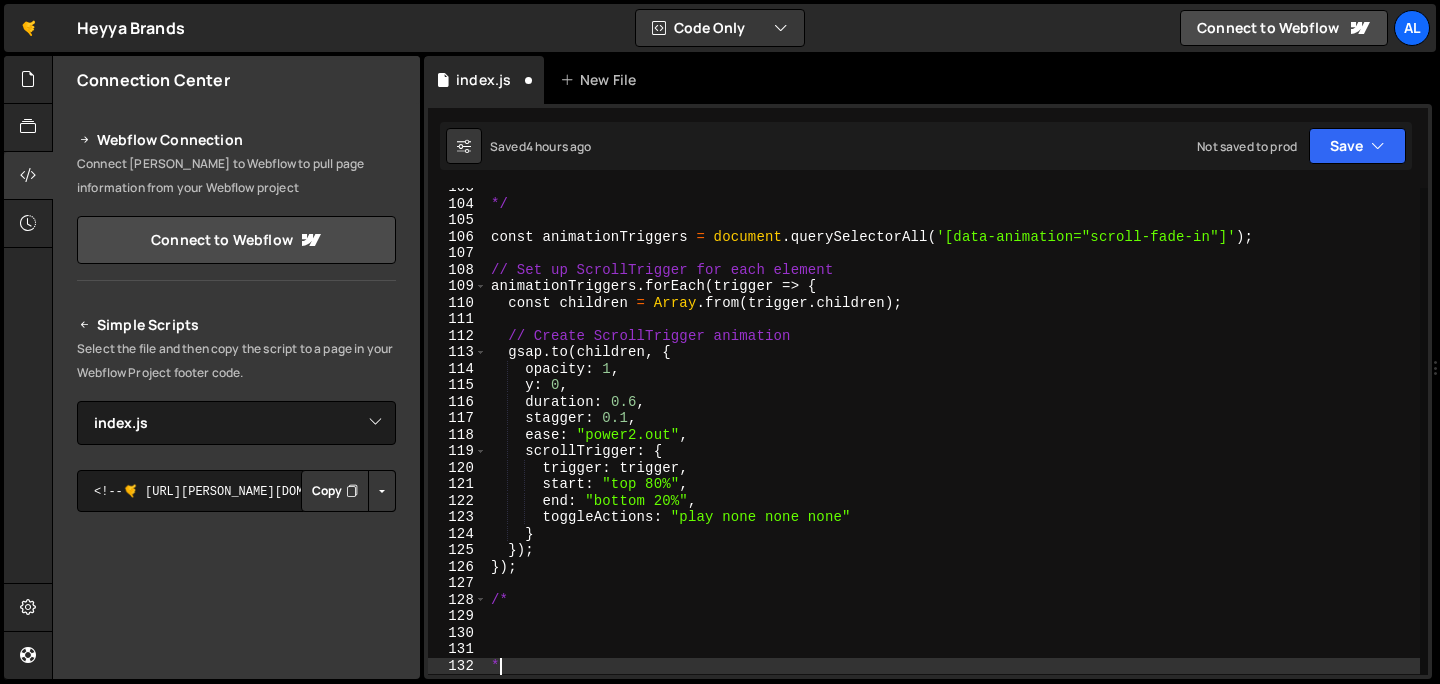 type on "*/" 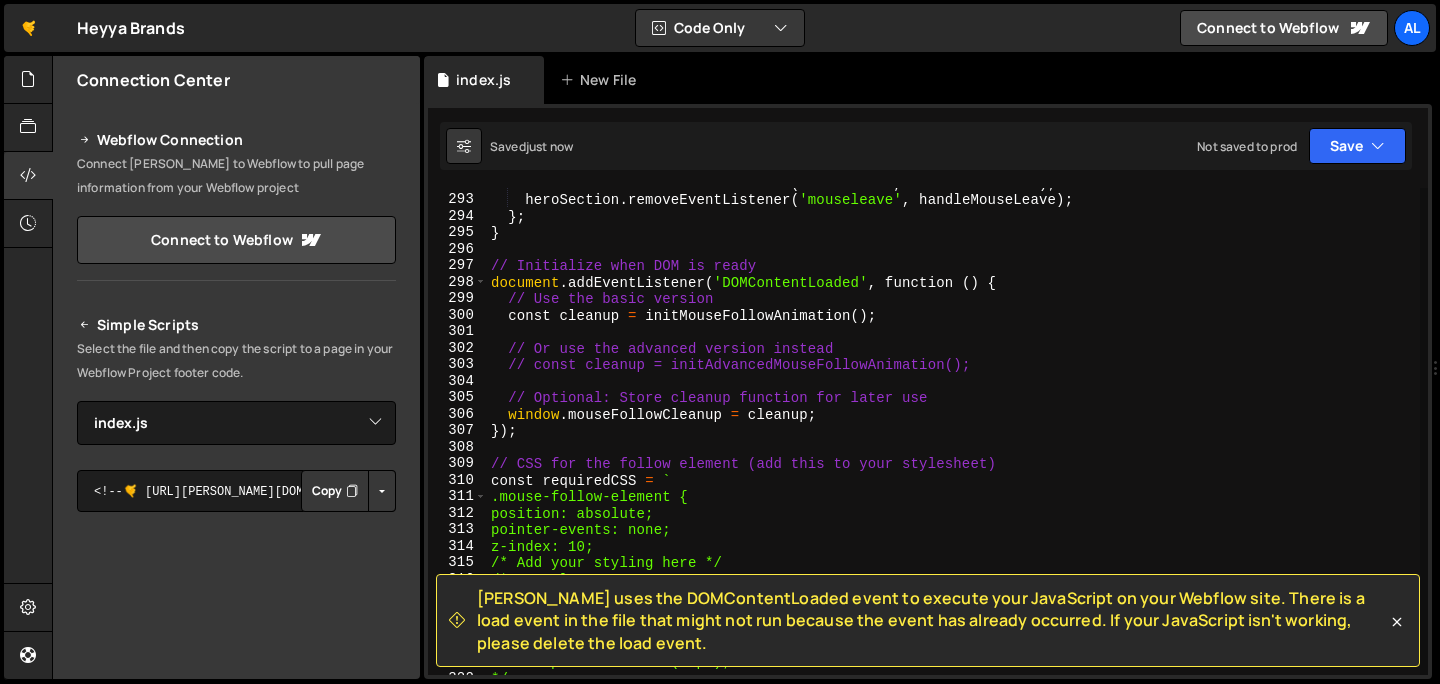 scroll, scrollTop: 4830, scrollLeft: 0, axis: vertical 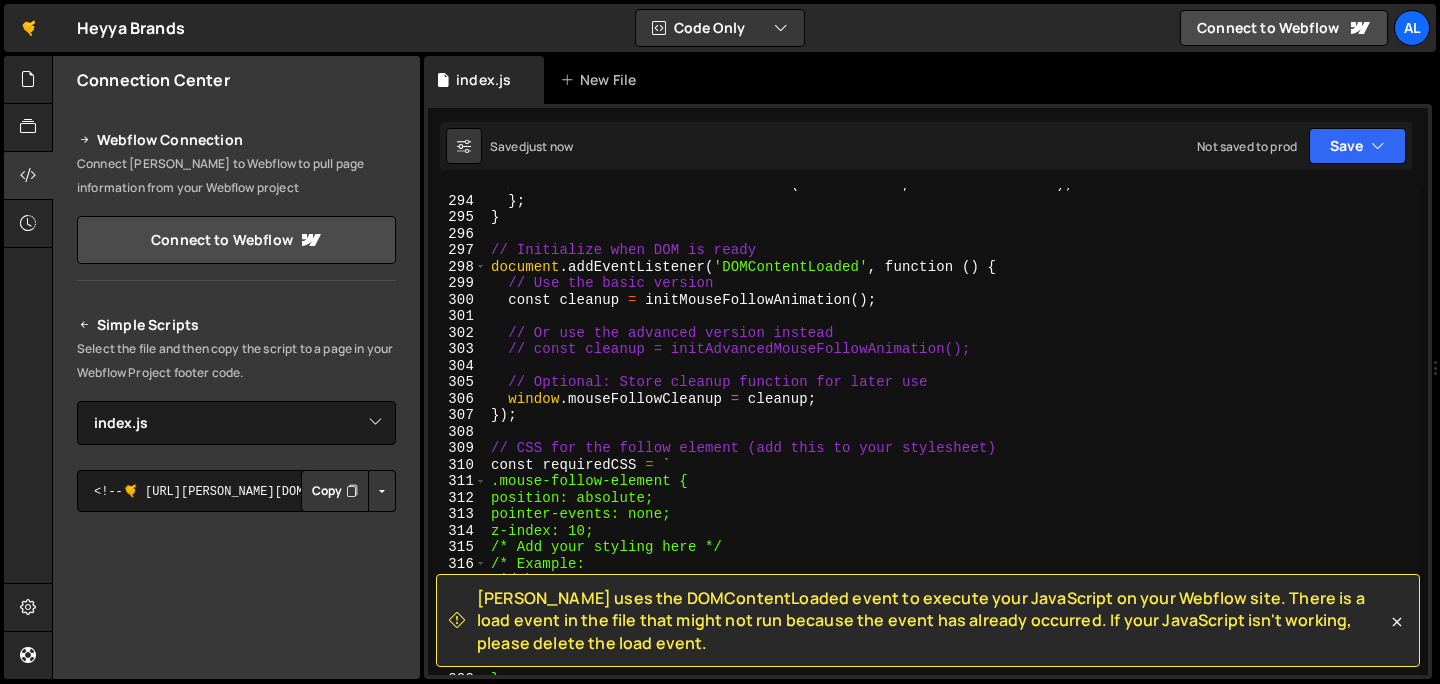 click on "heroSection . removeEventListener ( 'mouseleave' ,   handleMouseLeave ) ;    } ; } // Initialize when DOM is ready document . addEventListener ( 'DOMContentLoaded' ,   function   ( )   {    // Use the basic version    const   cleanup   =   initMouseFollowAnimation ( ) ;    // Or use the advanced version instead    // const cleanup = initAdvancedMouseFollowAnimation();    // Optional: Store cleanup function for later use    window . mouseFollowCleanup   =   cleanup ; }) ; // CSS for the follow element (add this to your stylesheet) const   requiredCSS   =   ` .mouse-follow-element {   position: absolute;   pointer-events: none;   z-index: 10;   /* Add your styling here */   /* Example:   width: 100px;   height: 100px;   background: rgba(255, 255, 255, 0.1);   border-radius: 50%;   backdrop-filter: blur(10px);   */ }" at bounding box center [953, 436] 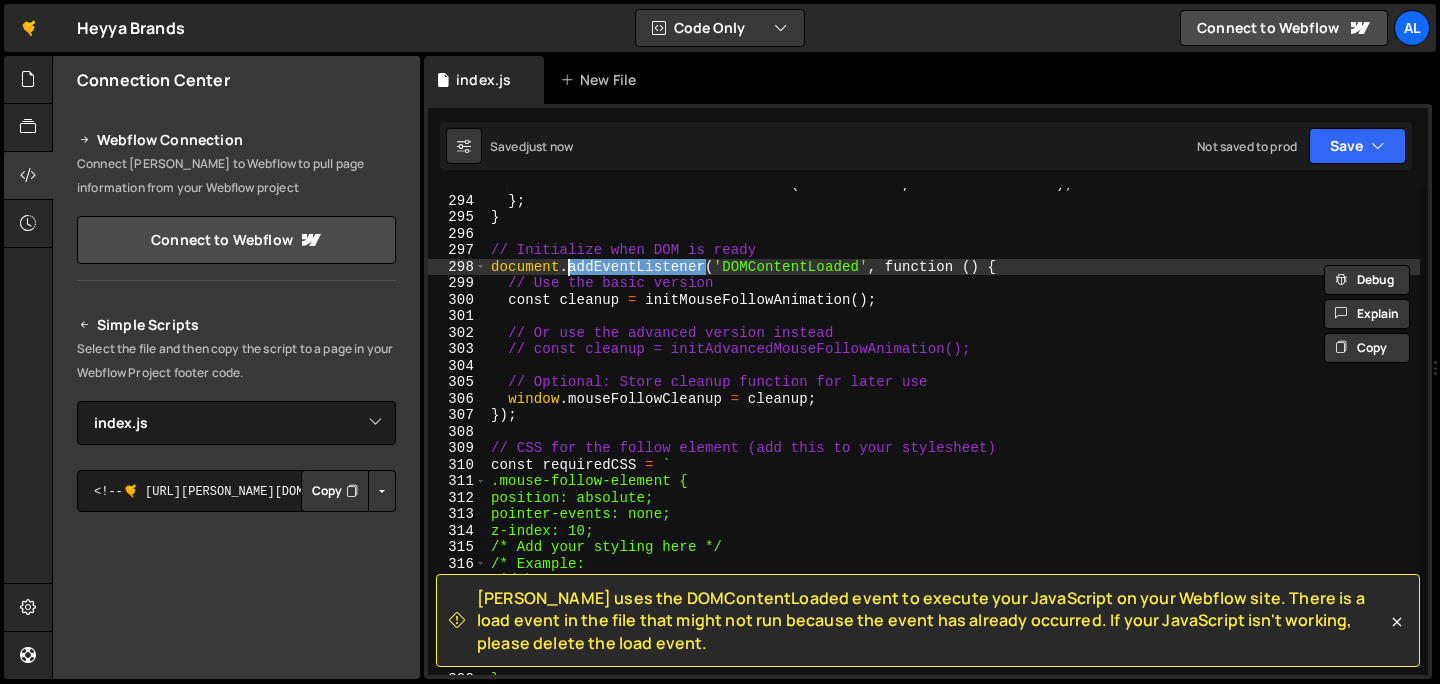 click on "heroSection . removeEventListener ( 'mouseleave' ,   handleMouseLeave ) ;    } ; } // Initialize when DOM is ready document . addEventListener ( 'DOMContentLoaded' ,   function   ( )   {    // Use the basic version    const   cleanup   =   initMouseFollowAnimation ( ) ;    // Or use the advanced version instead    // const cleanup = initAdvancedMouseFollowAnimation();    // Optional: Store cleanup function for later use    window . mouseFollowCleanup   =   cleanup ; }) ; // CSS for the follow element (add this to your stylesheet) const   requiredCSS   =   ` .mouse-follow-element {   position: absolute;   pointer-events: none;   z-index: 10;   /* Add your styling here */   /* Example:   width: 100px;   height: 100px;   background: rgba(255, 255, 255, 0.1);   border-radius: 50%;   backdrop-filter: blur(10px);   */ }" at bounding box center (953, 436) 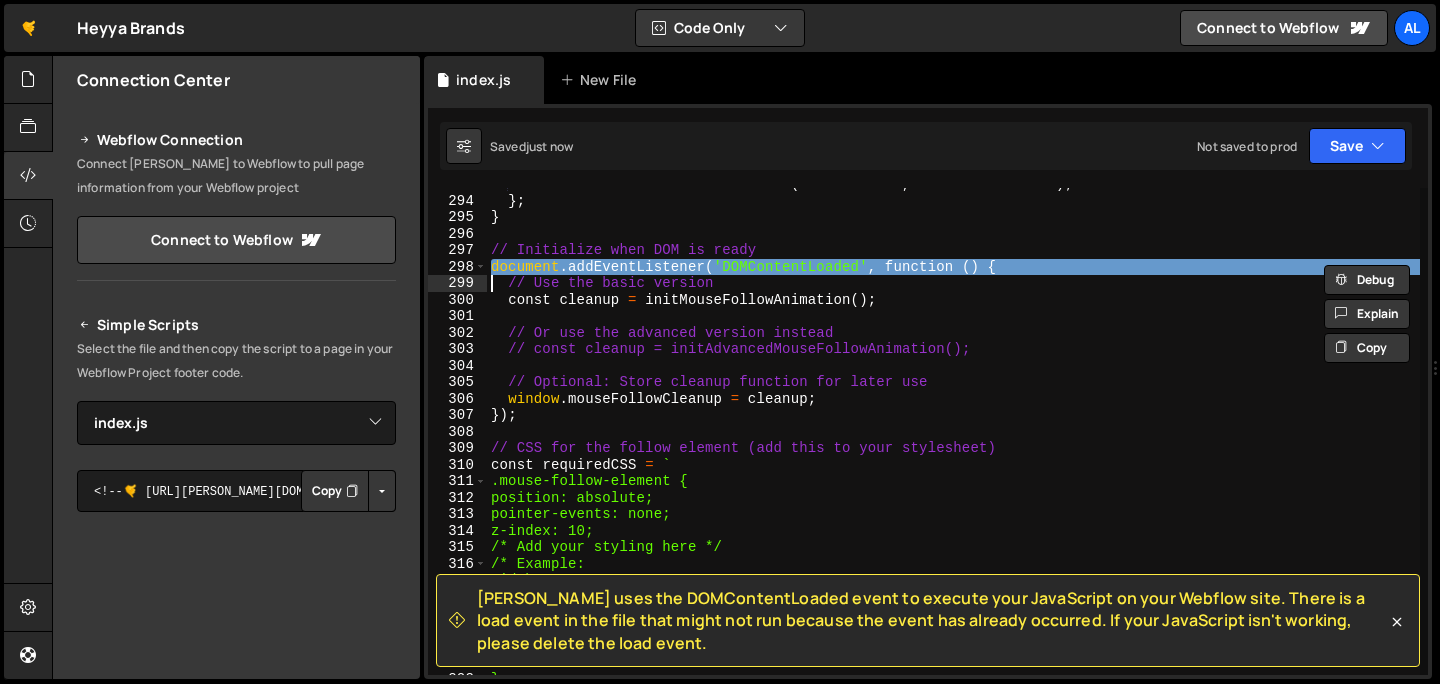 click on "heroSection . removeEventListener ( 'mouseleave' ,   handleMouseLeave ) ;    } ; } // Initialize when DOM is ready document . addEventListener ( 'DOMContentLoaded' ,   function   ( )   {    // Use the basic version    const   cleanup   =   initMouseFollowAnimation ( ) ;    // Or use the advanced version instead    // const cleanup = initAdvancedMouseFollowAnimation();    // Optional: Store cleanup function for later use    window . mouseFollowCleanup   =   cleanup ; }) ; // CSS for the follow element (add this to your stylesheet) const   requiredCSS   =   ` .mouse-follow-element {   position: absolute;   pointer-events: none;   z-index: 10;   /* Add your styling here */   /* Example:   width: 100px;   height: 100px;   background: rgba(255, 255, 255, 0.1);   border-radius: 50%;   backdrop-filter: blur(10px);   */ }" at bounding box center [953, 436] 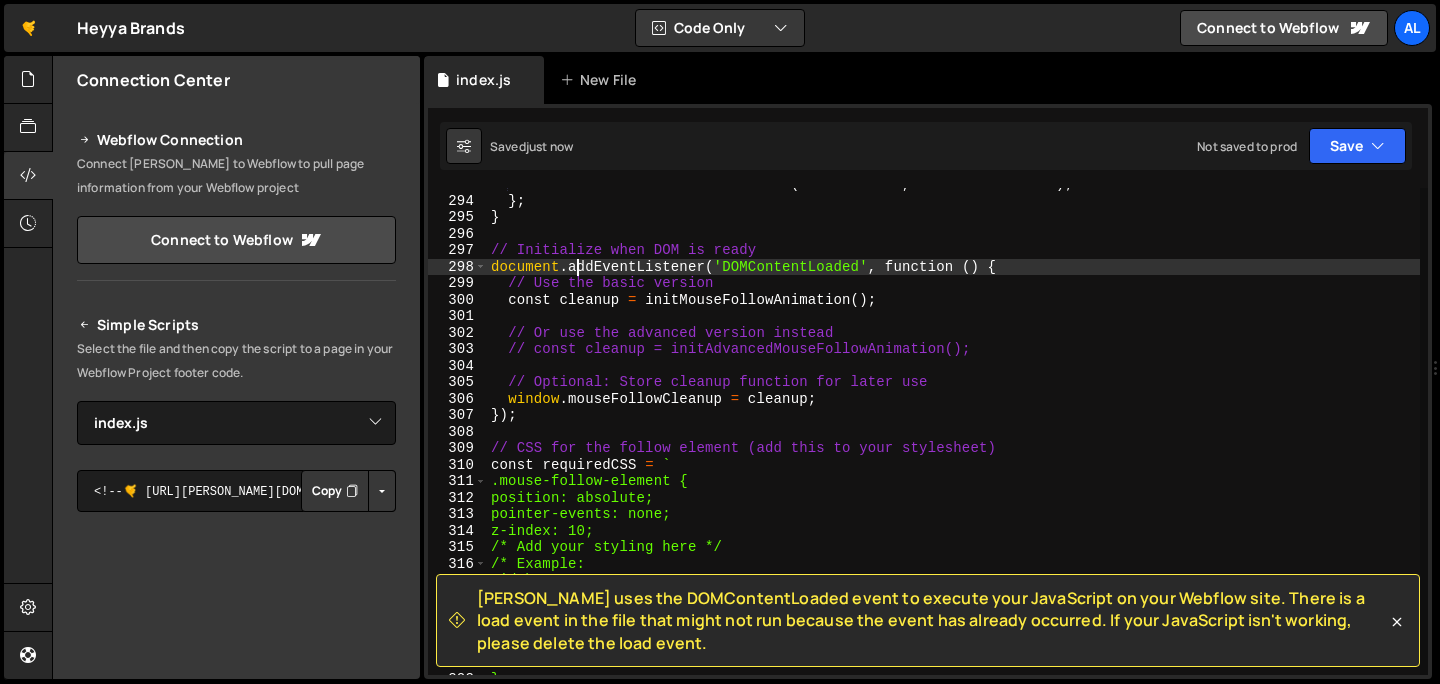 click on "heroSection . removeEventListener ( 'mouseleave' ,   handleMouseLeave ) ;    } ; } // Initialize when DOM is ready document . addEventListener ( 'DOMContentLoaded' ,   function   ( )   {    // Use the basic version    const   cleanup   =   initMouseFollowAnimation ( ) ;    // Or use the advanced version instead    // const cleanup = initAdvancedMouseFollowAnimation();    // Optional: Store cleanup function for later use    window . mouseFollowCleanup   =   cleanup ; }) ; // CSS for the follow element (add this to your stylesheet) const   requiredCSS   =   ` .mouse-follow-element {   position: absolute;   pointer-events: none;   z-index: 10;   /* Add your styling here */   /* Example:   width: 100px;   height: 100px;   background: rgba(255, 255, 255, 0.1);   border-radius: 50%;   backdrop-filter: blur(10px);   */ }" at bounding box center [953, 436] 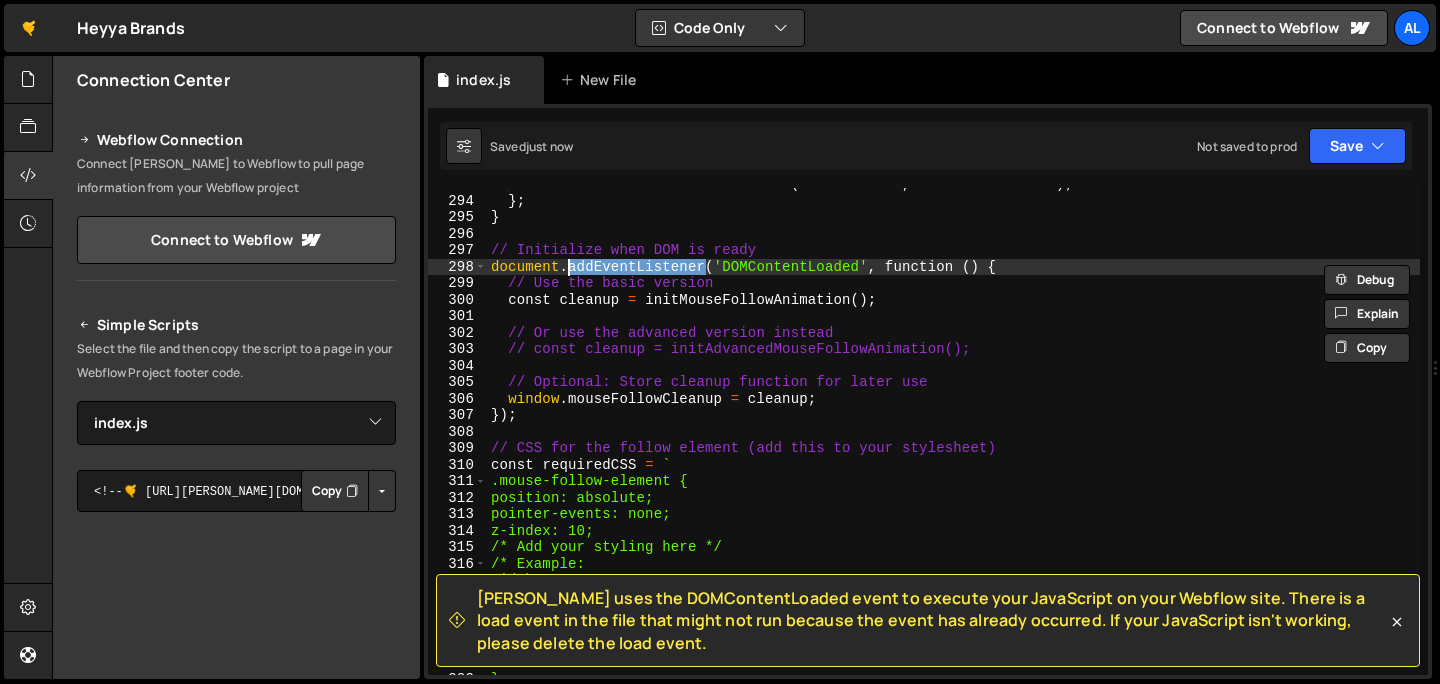 click on "heroSection . removeEventListener ( 'mouseleave' ,   handleMouseLeave ) ;    } ; } // Initialize when DOM is ready document . addEventListener ( 'DOMContentLoaded' ,   function   ( )   {    // Use the basic version    const   cleanup   =   initMouseFollowAnimation ( ) ;    // Or use the advanced version instead    // const cleanup = initAdvancedMouseFollowAnimation();    // Optional: Store cleanup function for later use    window . mouseFollowCleanup   =   cleanup ; }) ; // CSS for the follow element (add this to your stylesheet) const   requiredCSS   =   ` .mouse-follow-element {   position: absolute;   pointer-events: none;   z-index: 10;   /* Add your styling here */   /* Example:   width: 100px;   height: 100px;   background: rgba(255, 255, 255, 0.1);   border-radius: 50%;   backdrop-filter: blur(10px);   */ }" at bounding box center [953, 436] 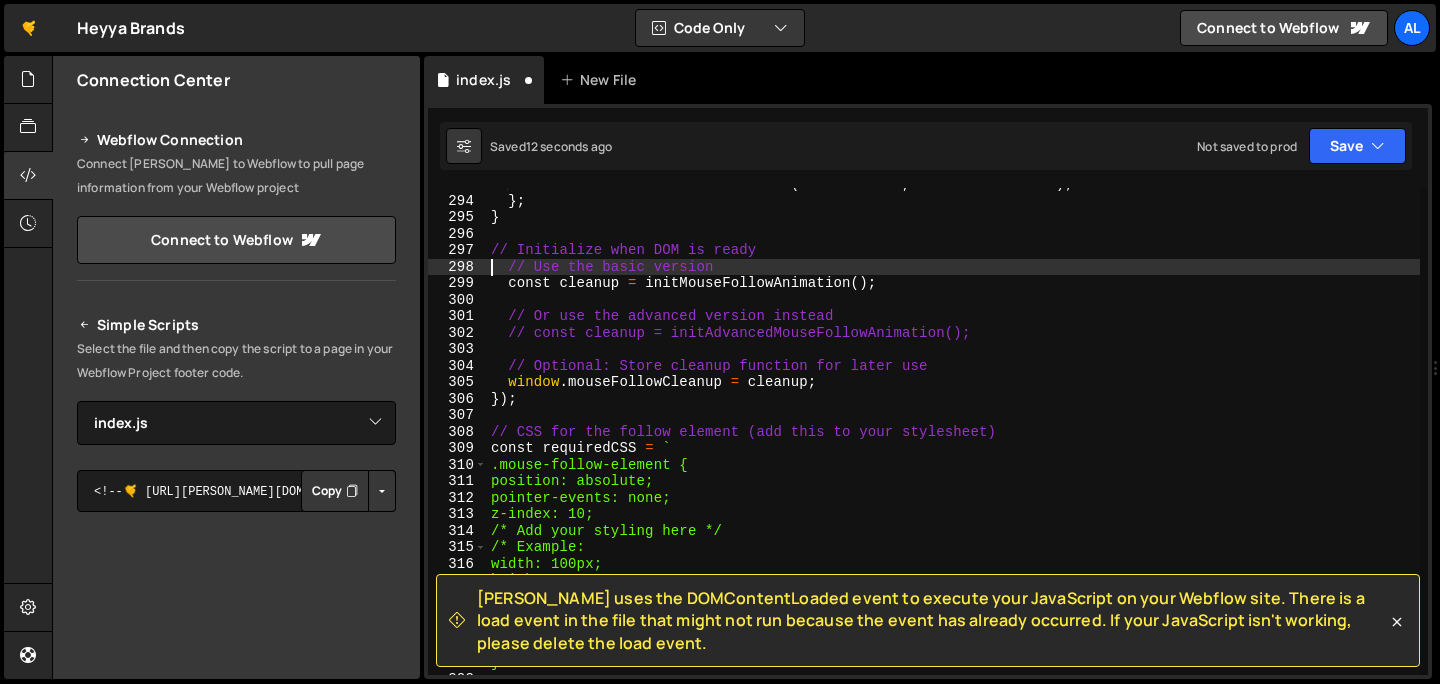 click on "heroSection . removeEventListener ( 'mouseleave' ,   handleMouseLeave ) ;    } ; } // Initialize when DOM is ready    // Use the basic version    const   cleanup   =   initMouseFollowAnimation ( ) ;    // Or use the advanced version instead    // const cleanup = initAdvancedMouseFollowAnimation();    // Optional: Store cleanup function for later use    window . mouseFollowCleanup   =   cleanup ; }) ; // CSS for the follow element (add this to your stylesheet) const   requiredCSS   =   ` .mouse-follow-element {   position: absolute;   pointer-events: none;   z-index: 10;   /* Add your styling here */   /* Example:   width: 100px;   height: 100px;   background: rgba(255, 255, 255, 0.1);   border-radius: 50%;   backdrop-filter: blur(10px);   */ }" at bounding box center (953, 436) 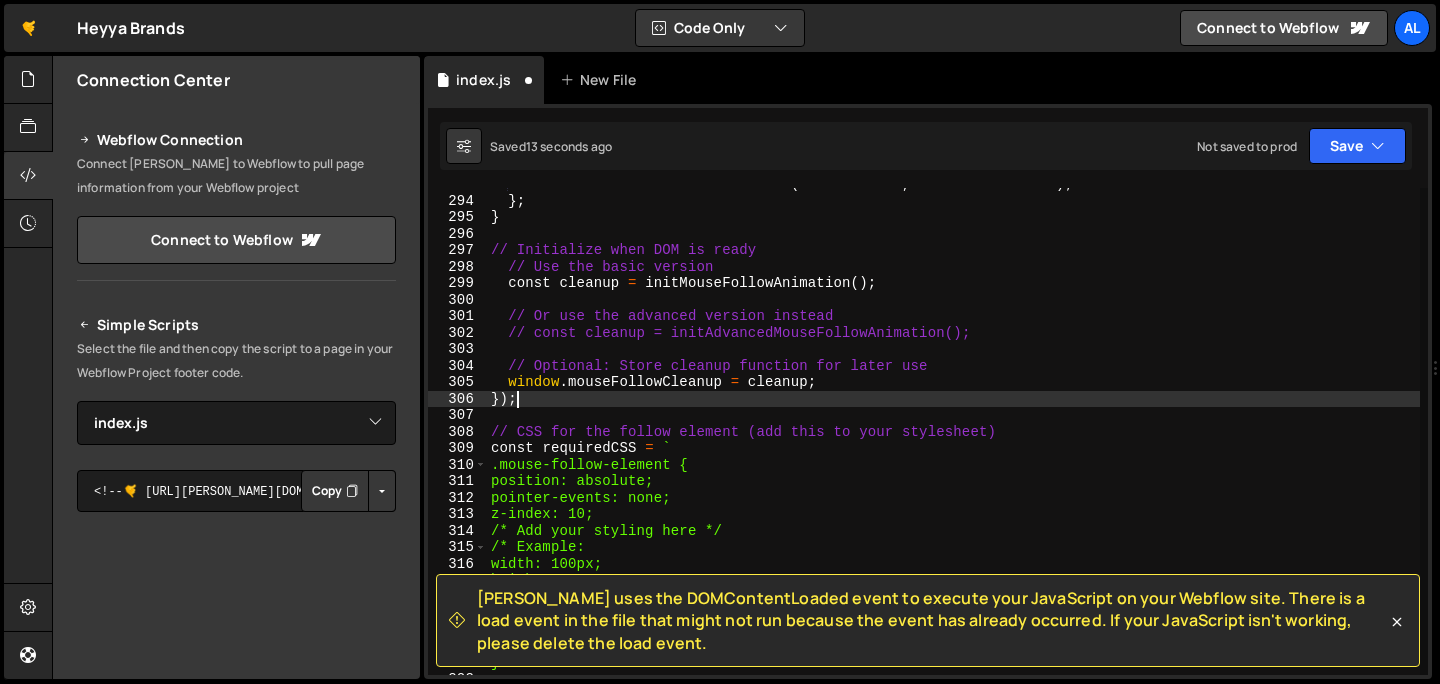 type on "}" 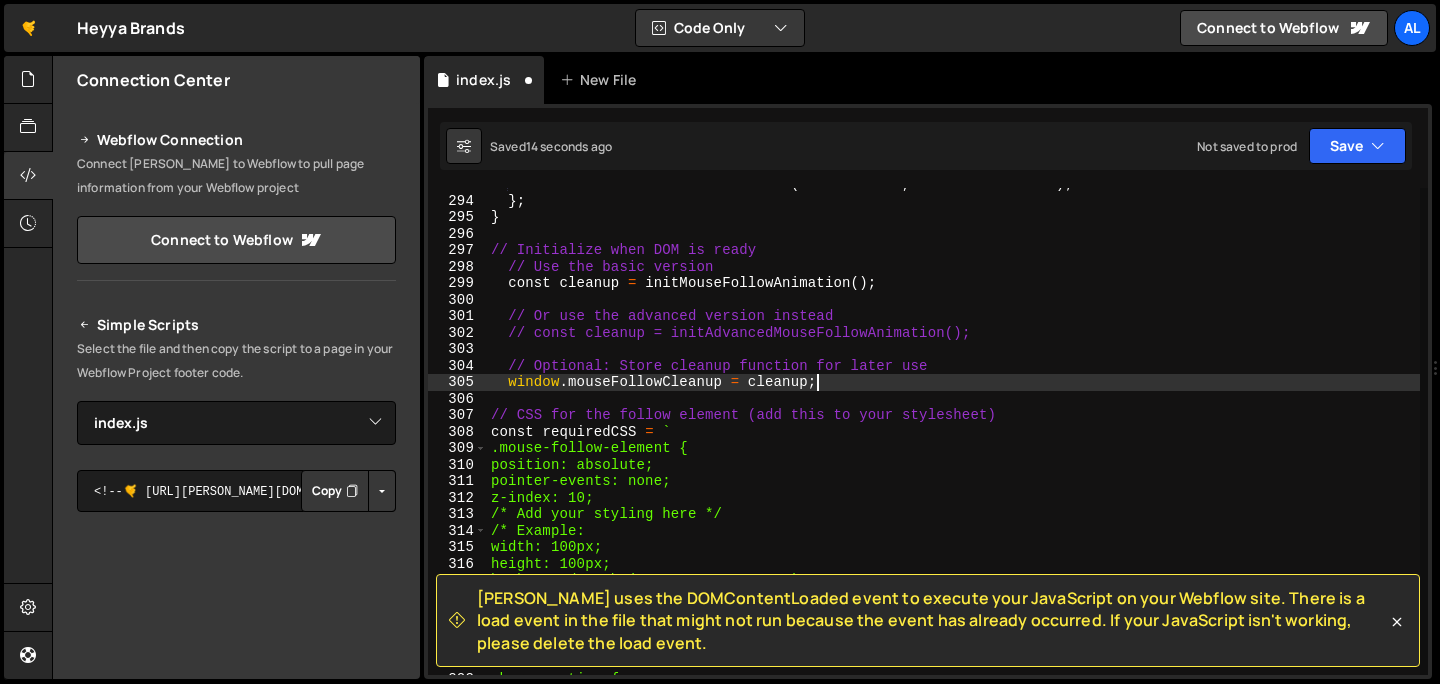type on "window.mouseFollowCleanup = cleanup;" 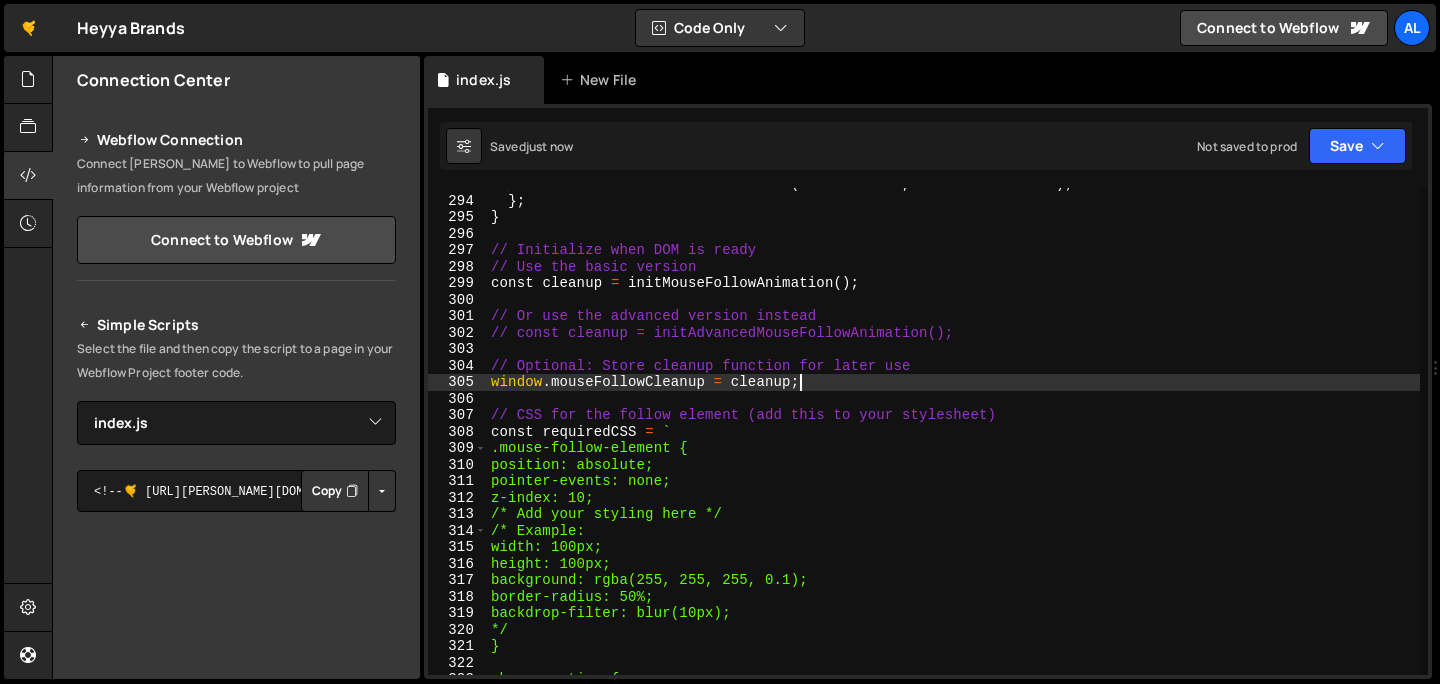 click on "heroSection . removeEventListener ( 'mouseleave' ,   handleMouseLeave ) ;    } ; } // Initialize when DOM is ready // Use the basic version const   cleanup   =   initMouseFollowAnimation ( ) ; // Or use the advanced version instead // const cleanup = initAdvancedMouseFollowAnimation(); // Optional: Store cleanup function for later use window . mouseFollowCleanup   =   cleanup ; // CSS for the follow element (add this to your stylesheet) const   requiredCSS   =   ` .mouse-follow-element {   position: absolute;   pointer-events: none;   z-index: 10;   /* Add your styling here */   /* Example:   width: 100px;   height: 100px;   background: rgba(255, 255, 255, 0.1);   border-radius: 50%;   backdrop-filter: blur(10px);   */ } .hero-section {" at bounding box center (953, 436) 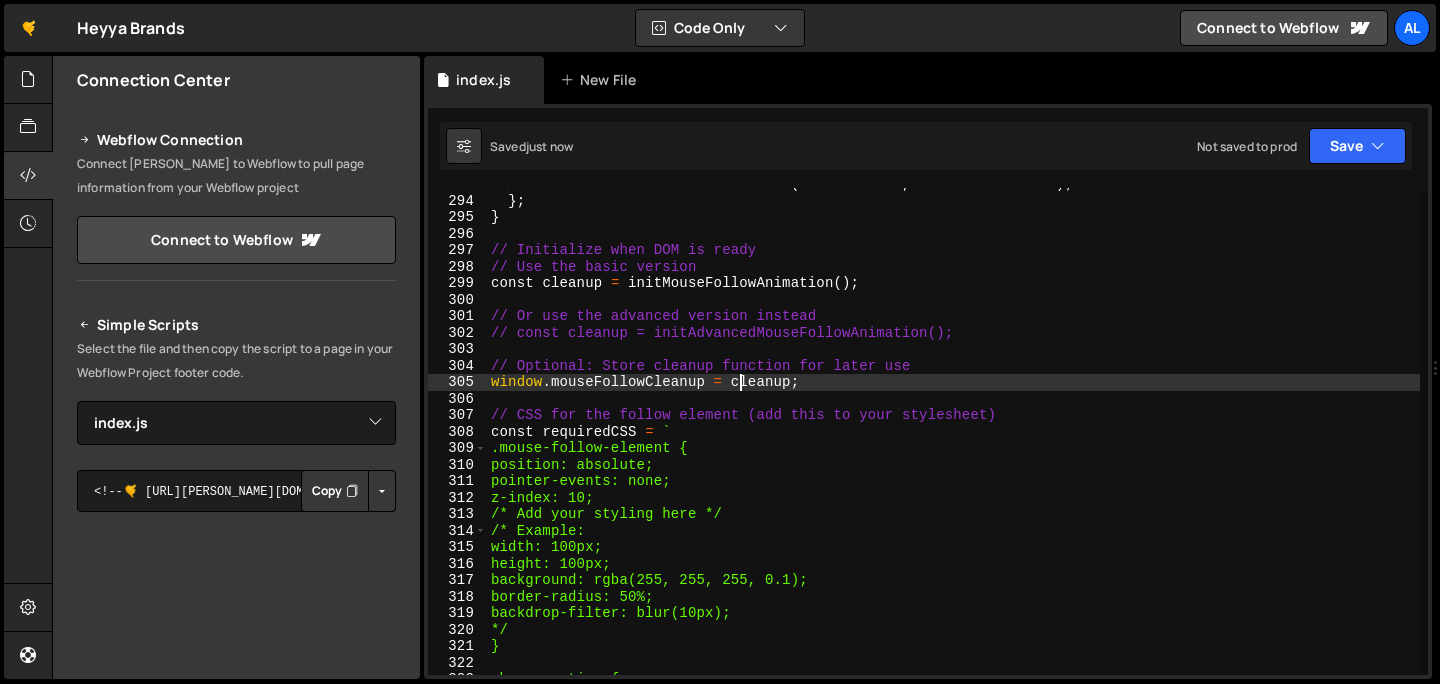click on "heroSection . removeEventListener ( 'mouseleave' ,   handleMouseLeave ) ;    } ; } // Initialize when DOM is ready // Use the basic version const   cleanup   =   initMouseFollowAnimation ( ) ; // Or use the advanced version instead // const cleanup = initAdvancedMouseFollowAnimation(); // Optional: Store cleanup function for later use window . mouseFollowCleanup   =   cleanup ; // CSS for the follow element (add this to your stylesheet) const   requiredCSS   =   ` .mouse-follow-element {   position: absolute;   pointer-events: none;   z-index: 10;   /* Add your styling here */   /* Example:   width: 100px;   height: 100px;   background: rgba(255, 255, 255, 0.1);   border-radius: 50%;   backdrop-filter: blur(10px);   */ } .hero-section {" at bounding box center (953, 436) 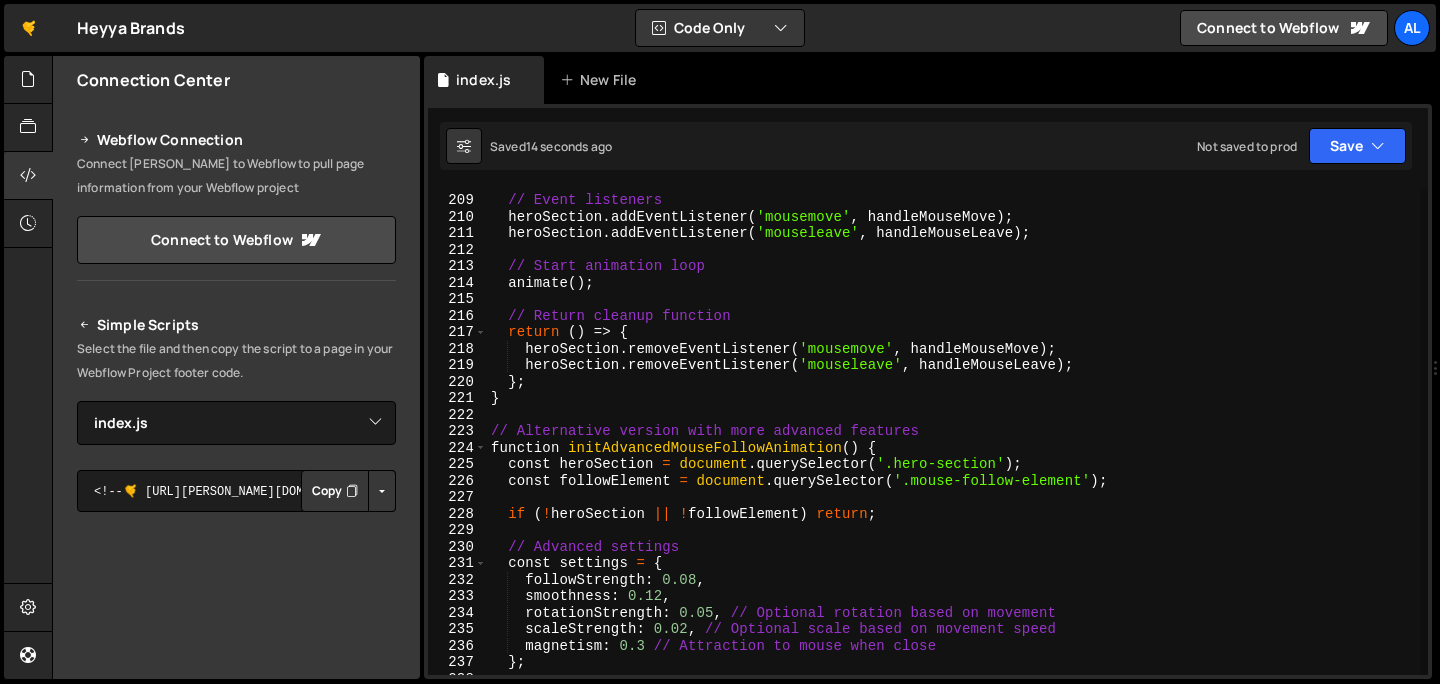 scroll, scrollTop: 3424, scrollLeft: 0, axis: vertical 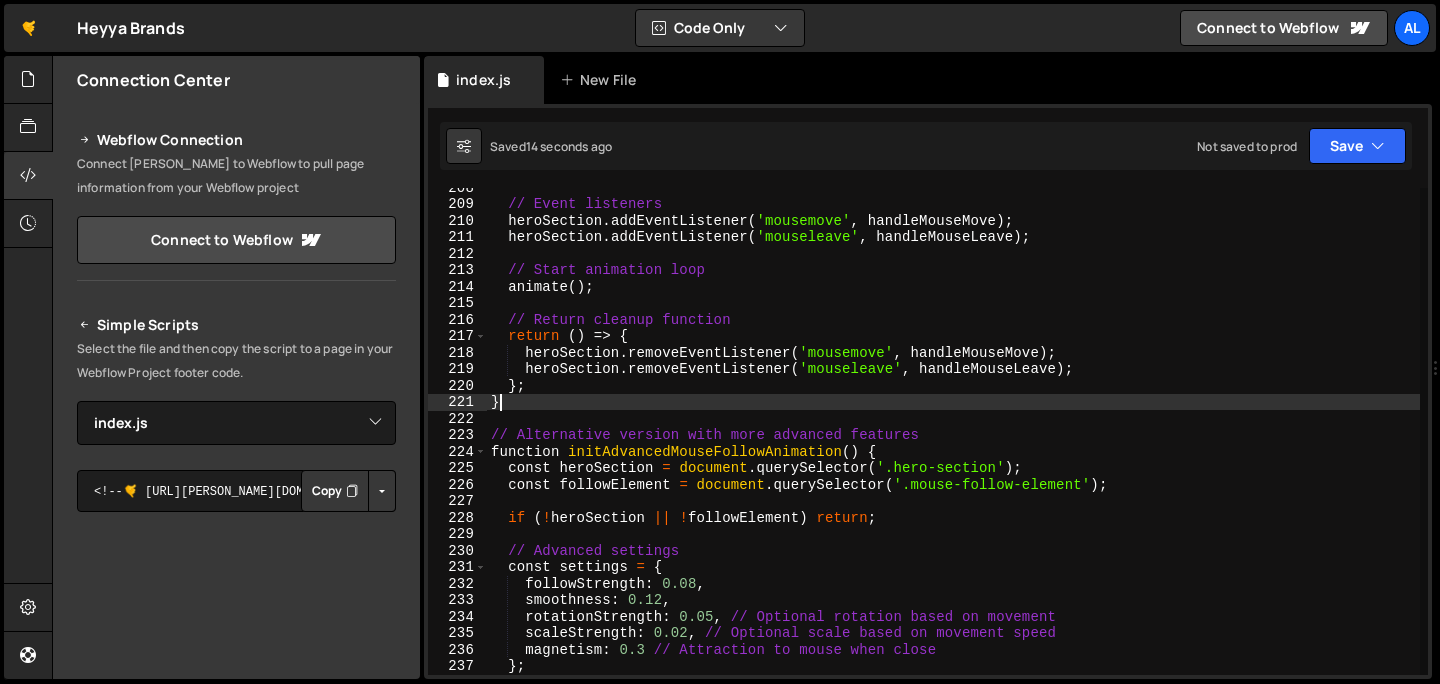 click on "// Event listeners    heroSection . addEventListener ( 'mousemove' ,   handleMouseMove ) ;    heroSection . addEventListener ( 'mouseleave' ,   handleMouseLeave ) ;    // Start animation loop    animate ( ) ;    // Return cleanup function    return   ( )   =>   {       heroSection . removeEventListener ( 'mousemove' ,   handleMouseMove ) ;       heroSection . removeEventListener ( 'mouseleave' ,   handleMouseLeave ) ;    } ; } // Alternative version with more advanced features function   initAdvancedMouseFollowAnimation ( )   {    const   heroSection   =   document . querySelector ( '.hero-section' ) ;    const   followElement   =   document . querySelector ( '.mouse-follow-element' ) ;    if   ( ! heroSection   ||   ! followElement )   return ;    // Advanced settings    const   settings   =   {       followStrength :   0.08 ,       smoothness :   0.12 ,       rotationStrength :   0.05 ,   // Optional rotation based on movement       scaleStrength :   0.02 ,   // Optional scale based on movement speed" at bounding box center [953, 439] 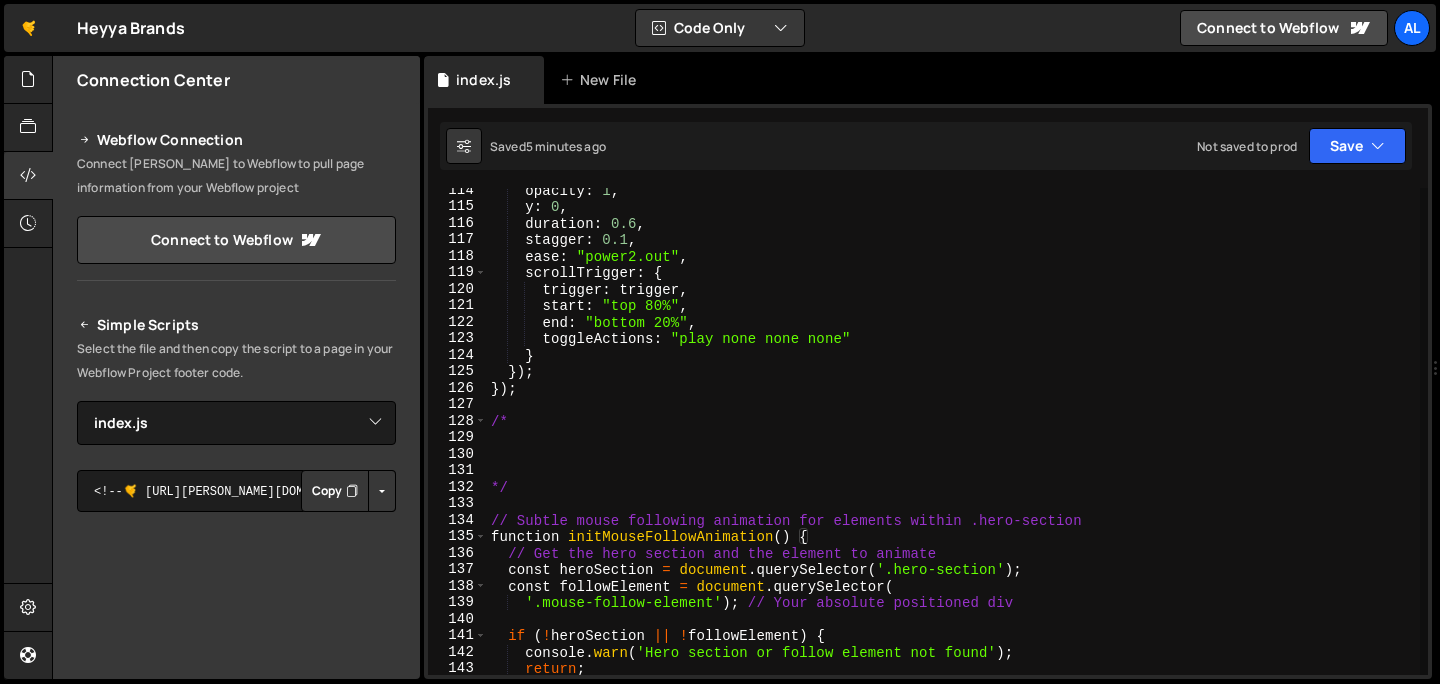 scroll, scrollTop: 1869, scrollLeft: 0, axis: vertical 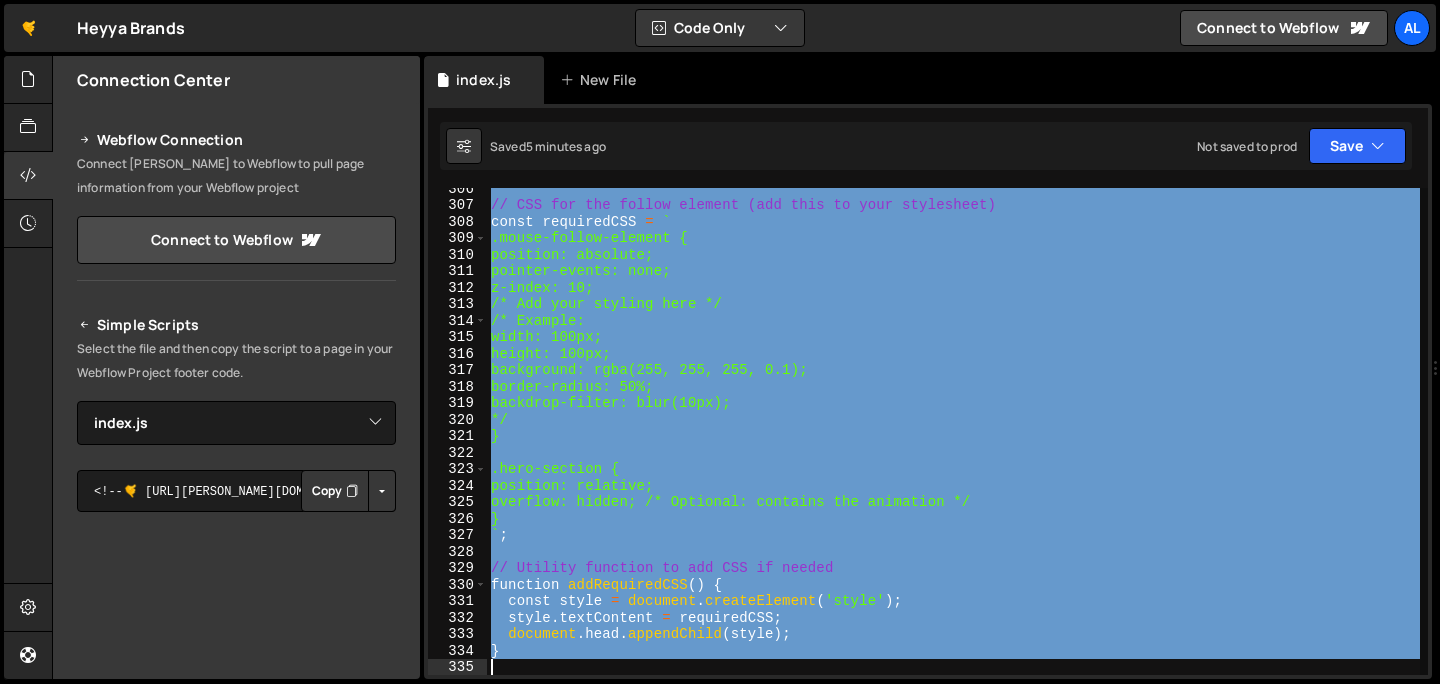 drag, startPoint x: 493, startPoint y: 506, endPoint x: 550, endPoint y: 753, distance: 253.49162 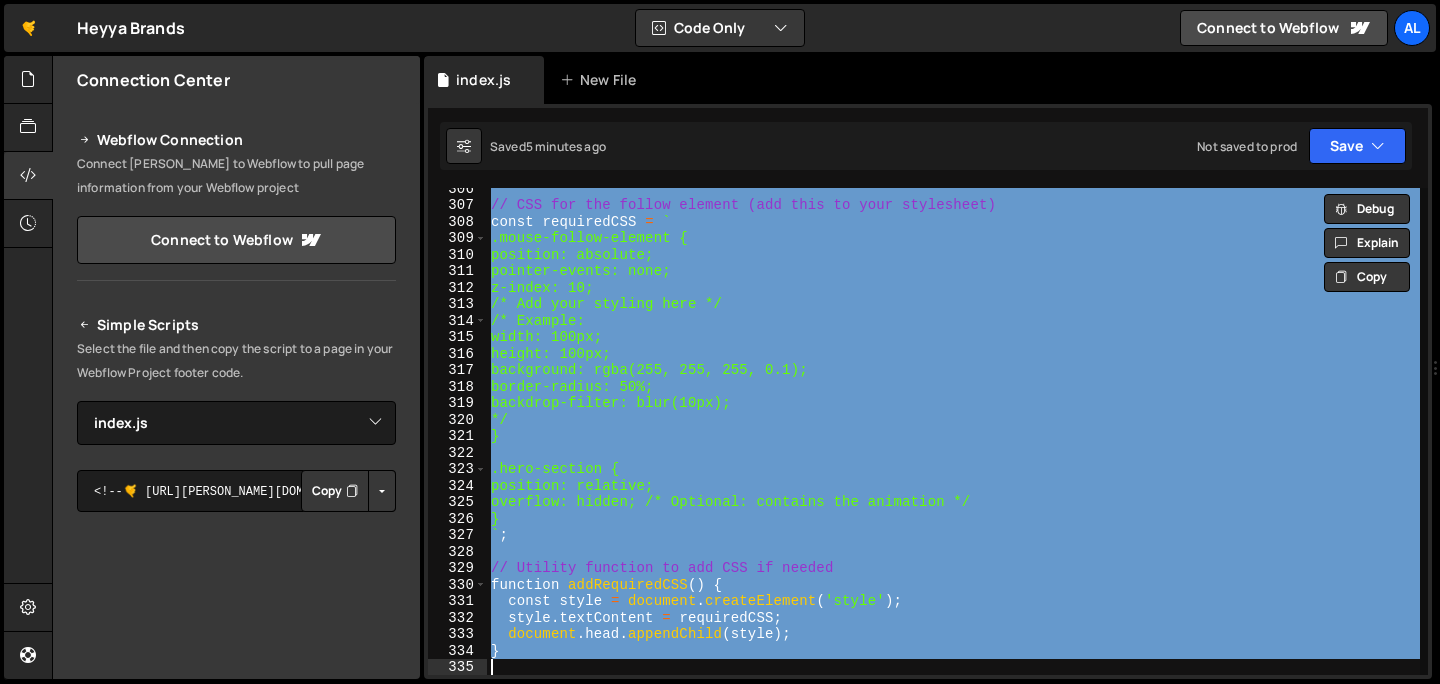 paste 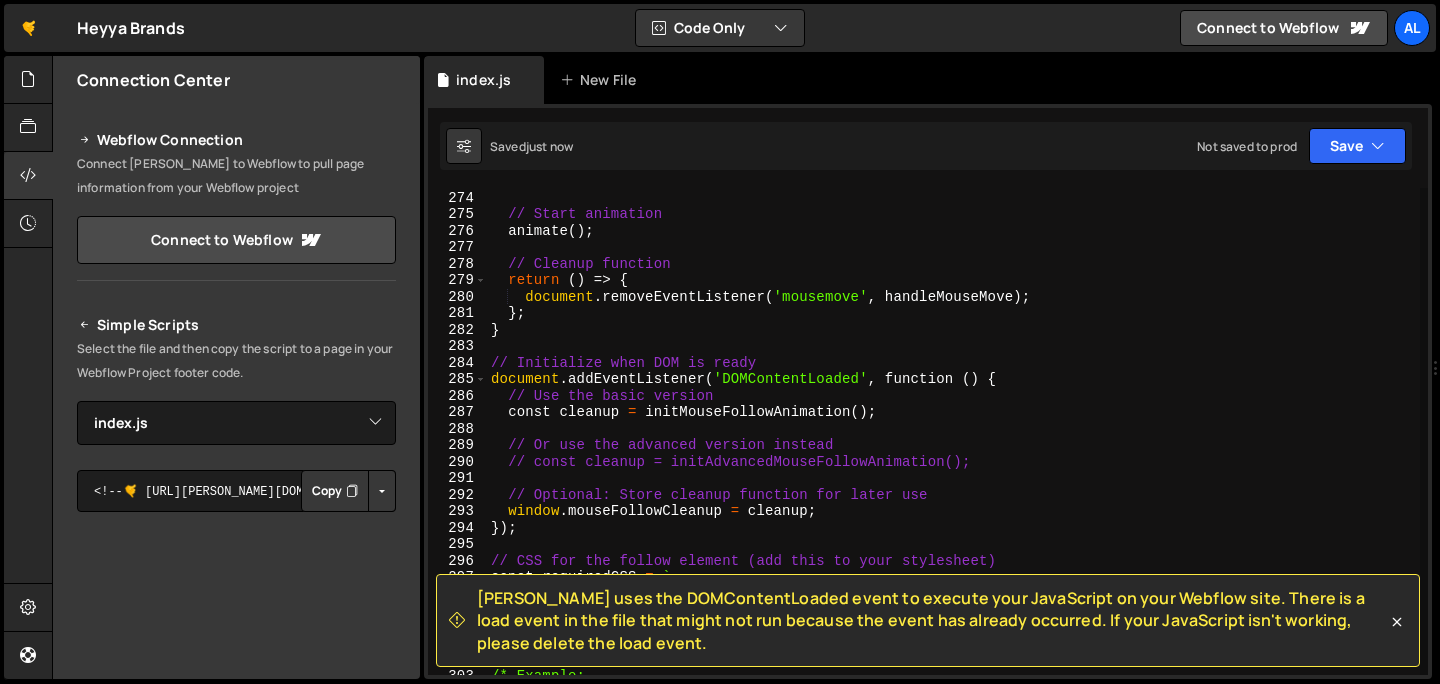 scroll, scrollTop: 4501, scrollLeft: 0, axis: vertical 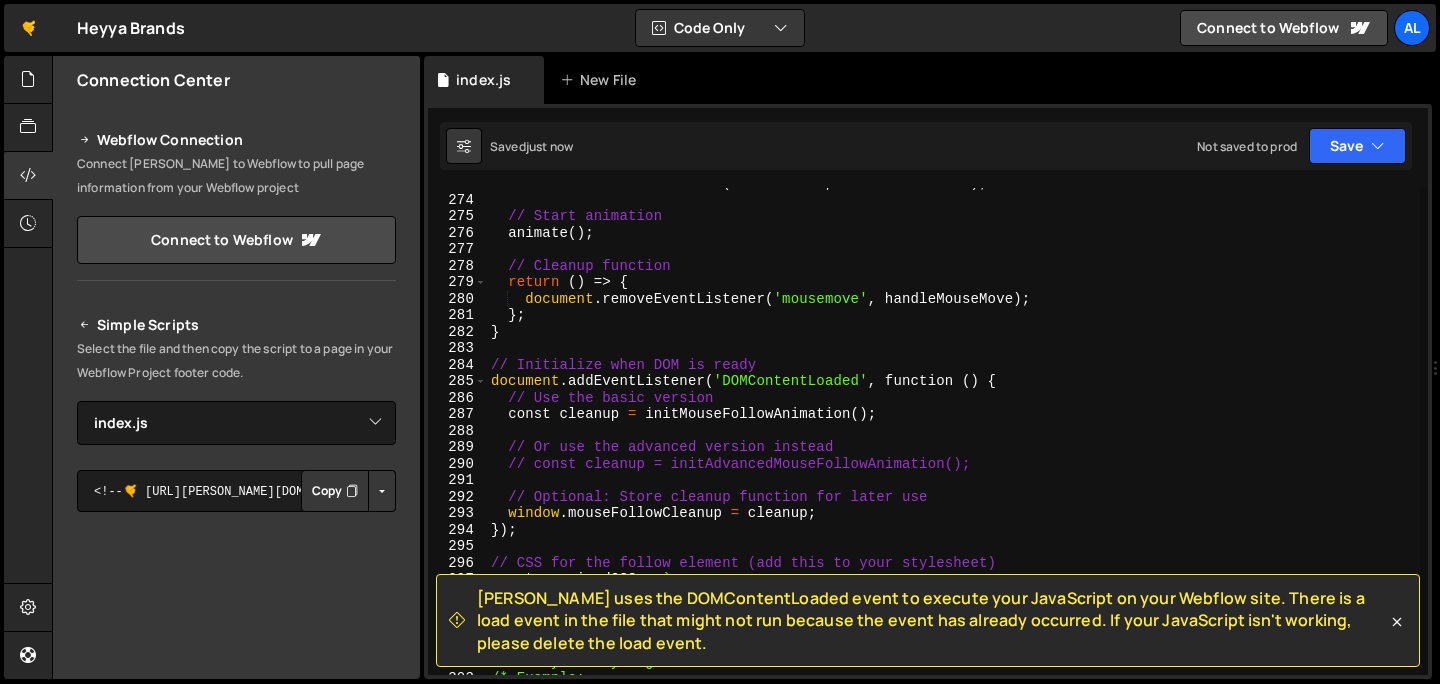click on "document . addEventListener ( 'mousemove' ,   handleMouseMove ) ;    // Start animation    animate ( ) ;    // Cleanup function    return   ( )   =>   {       document . removeEventListener ( 'mousemove' ,   handleMouseMove ) ;    } ; } // Initialize when DOM is ready document . addEventListener ( 'DOMContentLoaded' ,   function   ( )   {    // Use the basic version    const   cleanup   =   initMouseFollowAnimation ( ) ;    // Or use the advanced version instead    // const cleanup = initAdvancedMouseFollowAnimation();    // Optional: Store cleanup function for later use    window . mouseFollowCleanup   =   cleanup ; }) ; // CSS for the follow element (add this to your stylesheet) const   requiredCSS   =   ` .mouse-follow-element {   position: absolute;   pointer-events: none;   z-index: 10;   /* Add your styling here */   /* Example:" at bounding box center (953, 435) 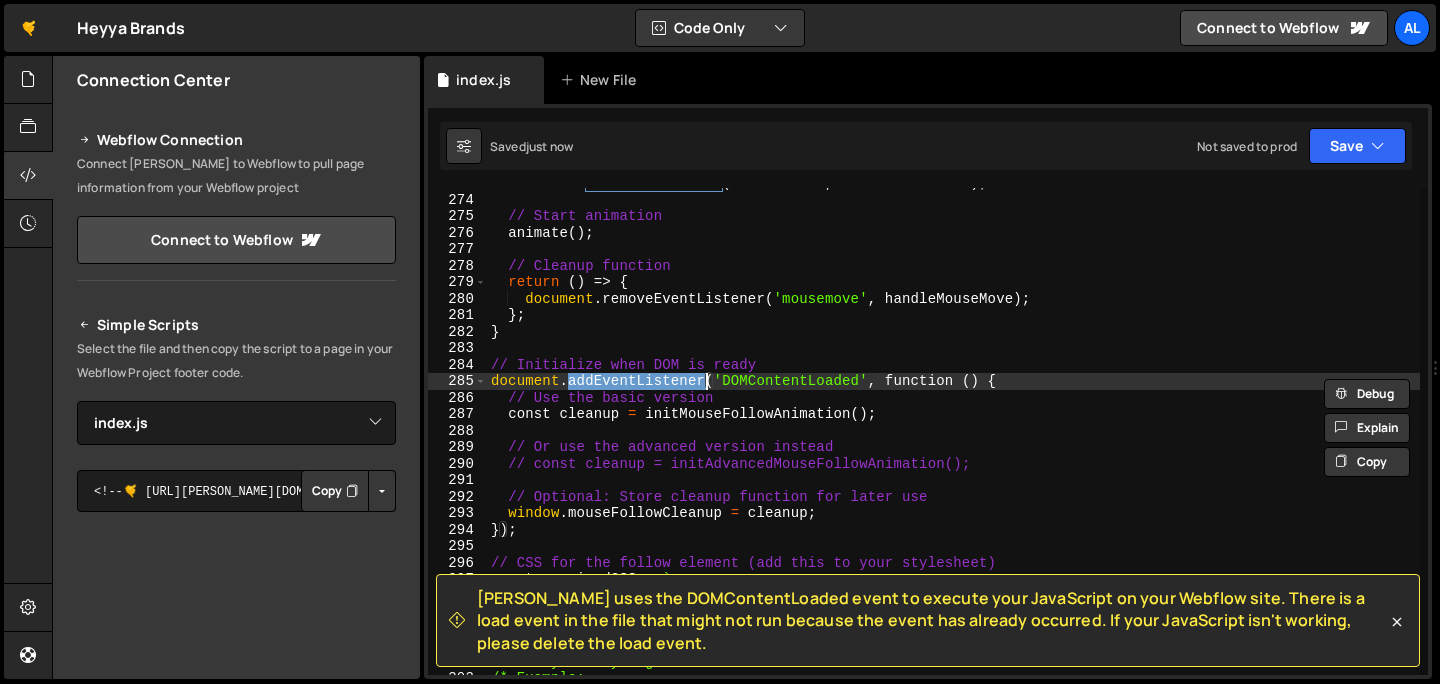 click on "document . addEventListener ( 'mousemove' ,   handleMouseMove ) ;    // Start animation    animate ( ) ;    // Cleanup function    return   ( )   =>   {       document . removeEventListener ( 'mousemove' ,   handleMouseMove ) ;    } ; } // Initialize when DOM is ready document . addEventListener ( 'DOMContentLoaded' ,   function   ( )   {    // Use the basic version    const   cleanup   =   initMouseFollowAnimation ( ) ;    // Or use the advanced version instead    // const cleanup = initAdvancedMouseFollowAnimation();    // Optional: Store cleanup function for later use    window . mouseFollowCleanup   =   cleanup ; }) ; // CSS for the follow element (add this to your stylesheet) const   requiredCSS   =   ` .mouse-follow-element {   position: absolute;   pointer-events: none;   z-index: 10;   /* Add your styling here */   /* Example:" at bounding box center [953, 435] 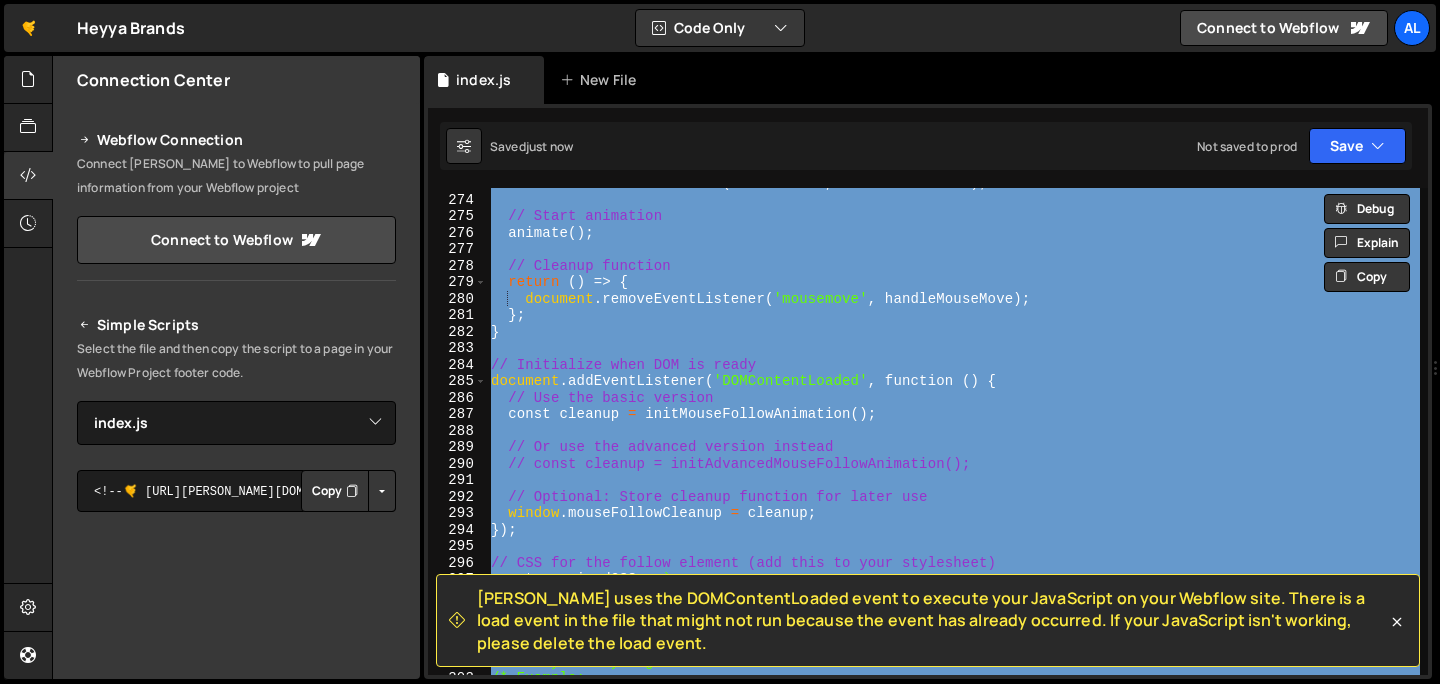 click on "document . addEventListener ( 'mousemove' ,   handleMouseMove ) ;    // Start animation    animate ( ) ;    // Cleanup function    return   ( )   =>   {       document . removeEventListener ( 'mousemove' ,   handleMouseMove ) ;    } ; } // Initialize when DOM is ready document . addEventListener ( 'DOMContentLoaded' ,   function   ( )   {    // Use the basic version    const   cleanup   =   initMouseFollowAnimation ( ) ;    // Or use the advanced version instead    // const cleanup = initAdvancedMouseFollowAnimation();    // Optional: Store cleanup function for later use    window . mouseFollowCleanup   =   cleanup ; }) ; // CSS for the follow element (add this to your stylesheet) const   requiredCSS   =   ` .mouse-follow-element {   position: absolute;   pointer-events: none;   z-index: 10;   /* Add your styling here */   /* Example:" at bounding box center (953, 435) 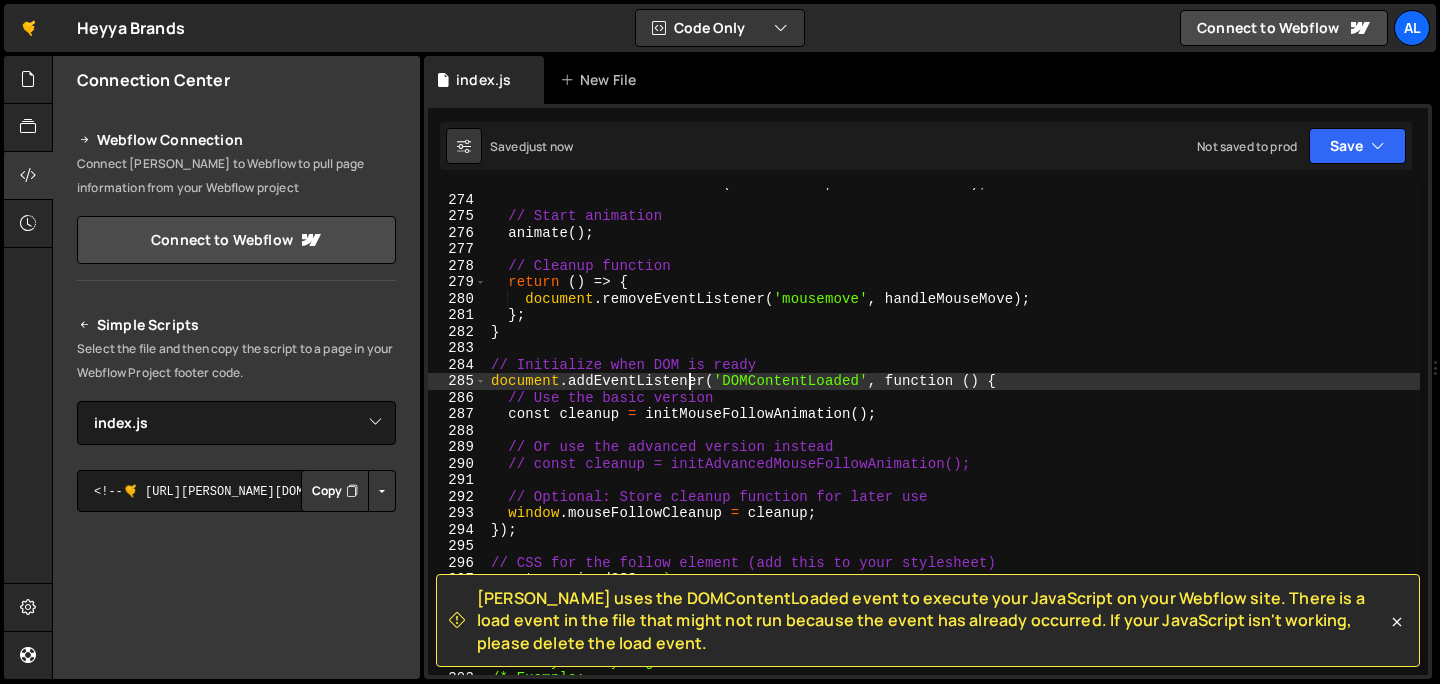 click on "document . addEventListener ( 'mousemove' ,   handleMouseMove ) ;    // Start animation    animate ( ) ;    // Cleanup function    return   ( )   =>   {       document . removeEventListener ( 'mousemove' ,   handleMouseMove ) ;    } ; } // Initialize when DOM is ready document . addEventListener ( 'DOMContentLoaded' ,   function   ( )   {    // Use the basic version    const   cleanup   =   initMouseFollowAnimation ( ) ;    // Or use the advanced version instead    // const cleanup = initAdvancedMouseFollowAnimation();    // Optional: Store cleanup function for later use    window . mouseFollowCleanup   =   cleanup ; }) ; // CSS for the follow element (add this to your stylesheet) const   requiredCSS   =   ` .mouse-follow-element {   position: absolute;   pointer-events: none;   z-index: 10;   /* Add your styling here */   /* Example:" at bounding box center (953, 435) 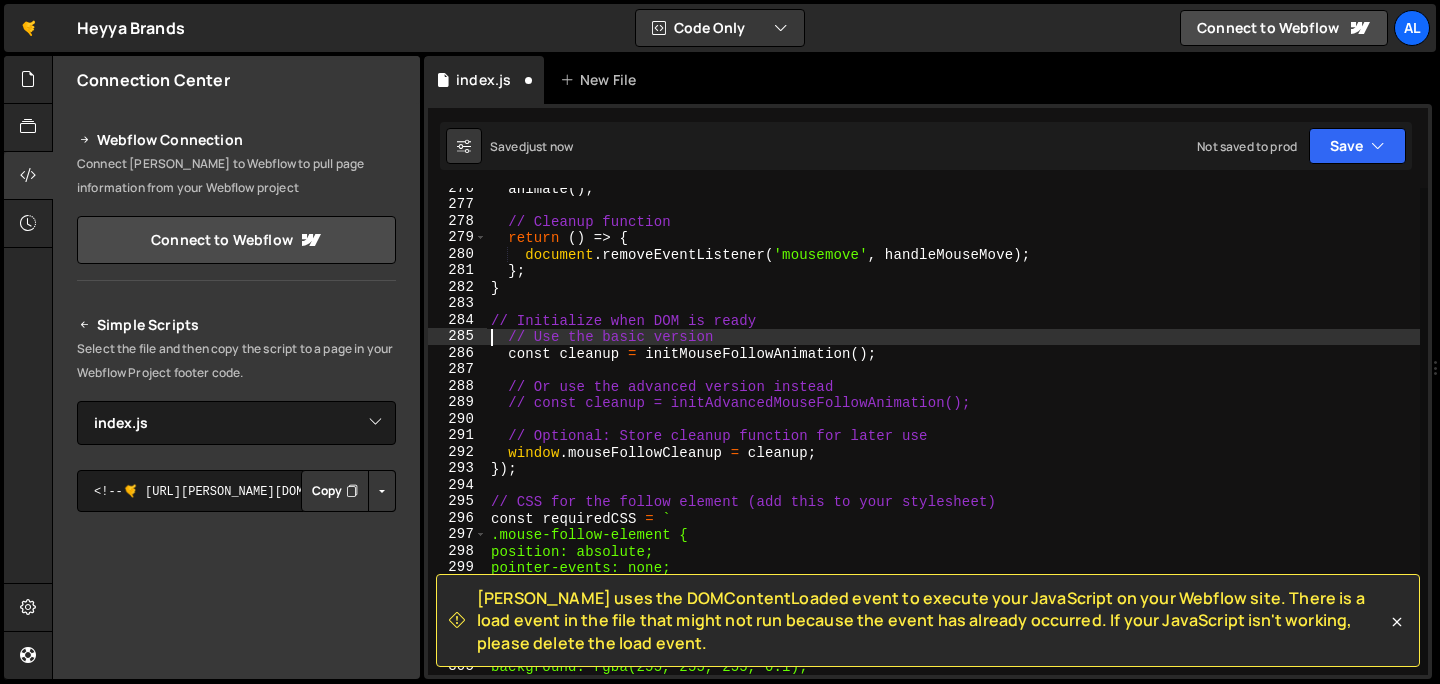 scroll, scrollTop: 4563, scrollLeft: 0, axis: vertical 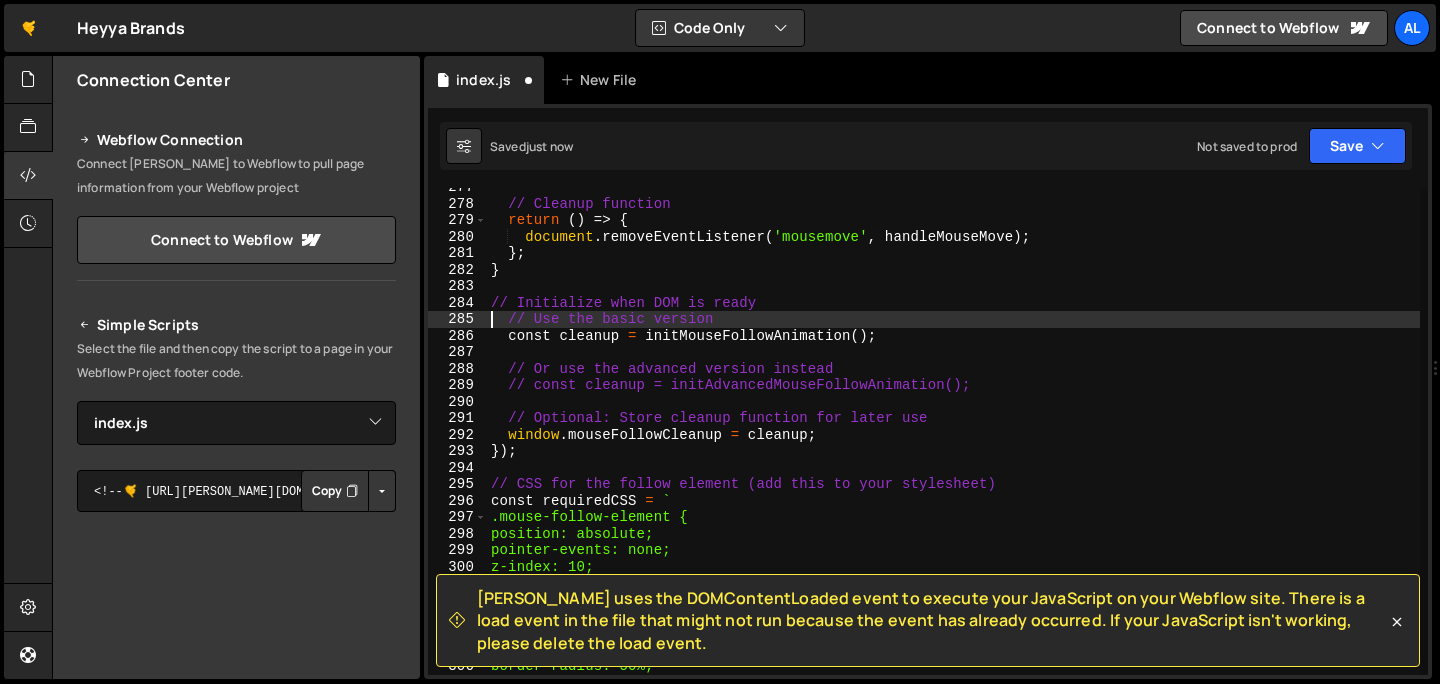 click on "// Cleanup function    return   ( )   =>   {       document . removeEventListener ( 'mousemove' ,   handleMouseMove ) ;    } ; } // Initialize when DOM is ready    // Use the basic version    const   cleanup   =   initMouseFollowAnimation ( ) ;    // Or use the advanced version instead    // const cleanup = initAdvancedMouseFollowAnimation();    // Optional: Store cleanup function for later use    window . mouseFollowCleanup   =   cleanup ; }) ; // CSS for the follow element (add this to your stylesheet) const   requiredCSS   =   ` .mouse-follow-element {   position: absolute;   pointer-events: none;   z-index: 10;   /* Add your styling here */   /* Example:   width: 100px;   height: 100px;   background: rgba(255, 255, 255, 0.1);   border-radius: 50%;   backdrop-filter: blur(10px);" at bounding box center (953, 439) 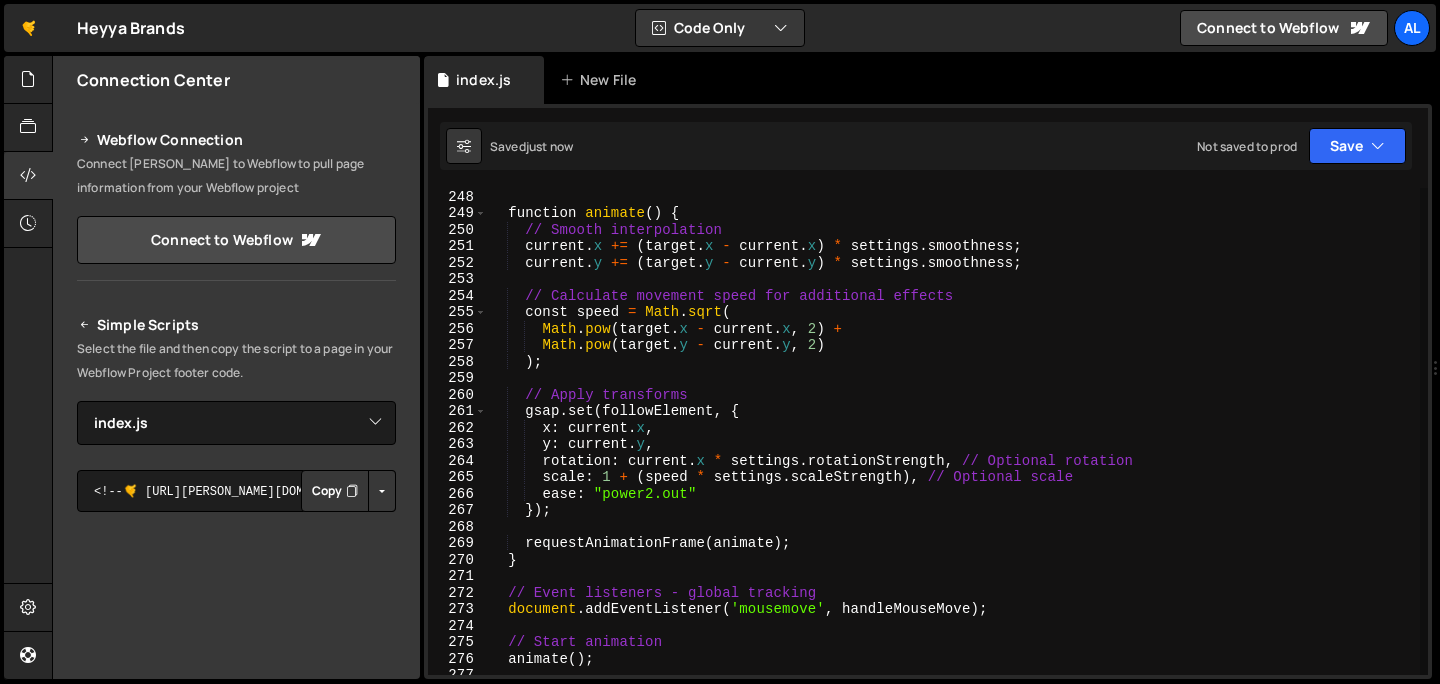 scroll, scrollTop: 4075, scrollLeft: 0, axis: vertical 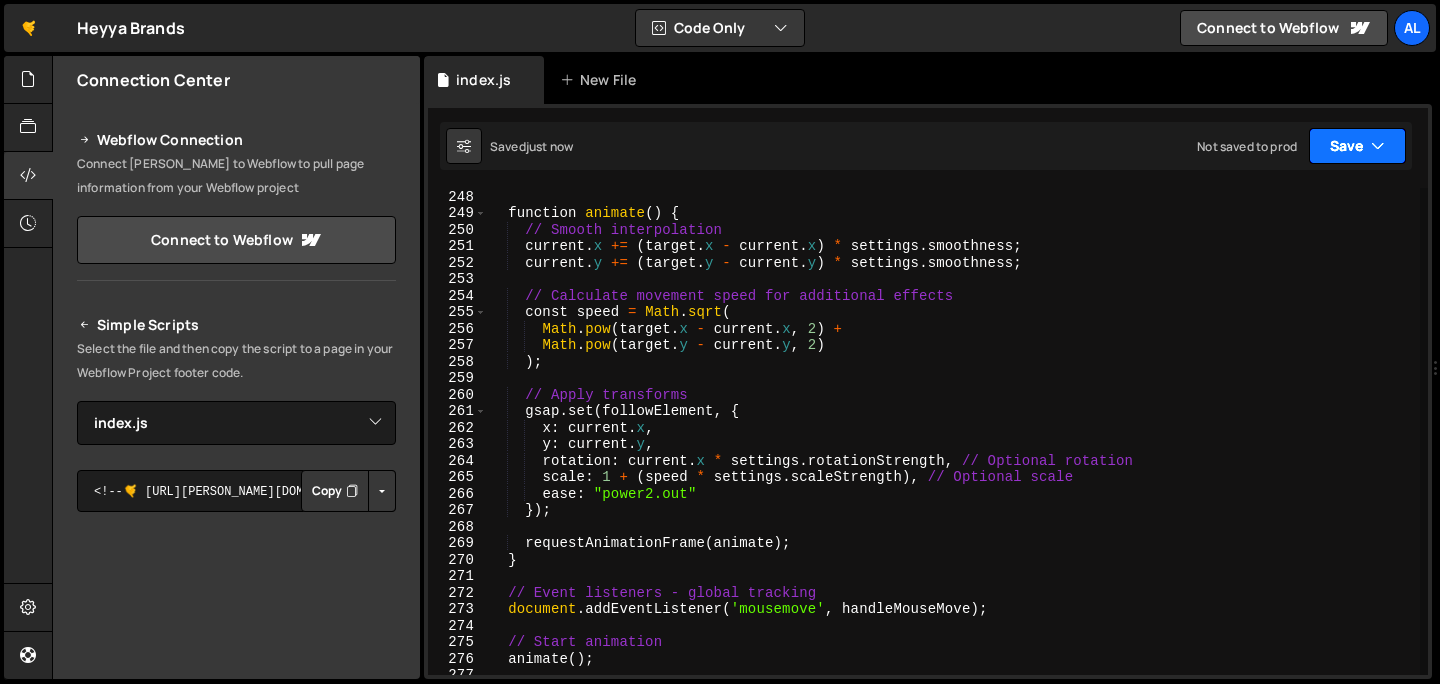 click at bounding box center [1378, 146] 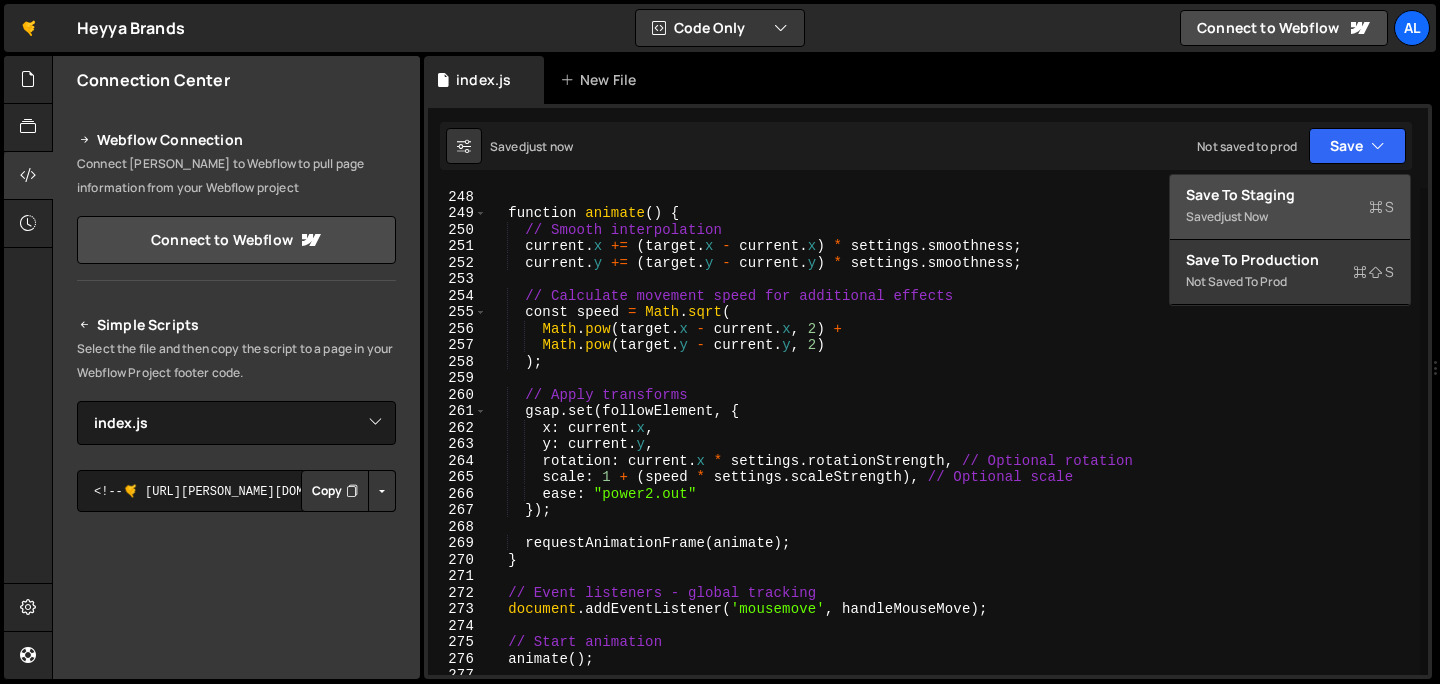click on "Save to Staging
S" at bounding box center [1290, 195] 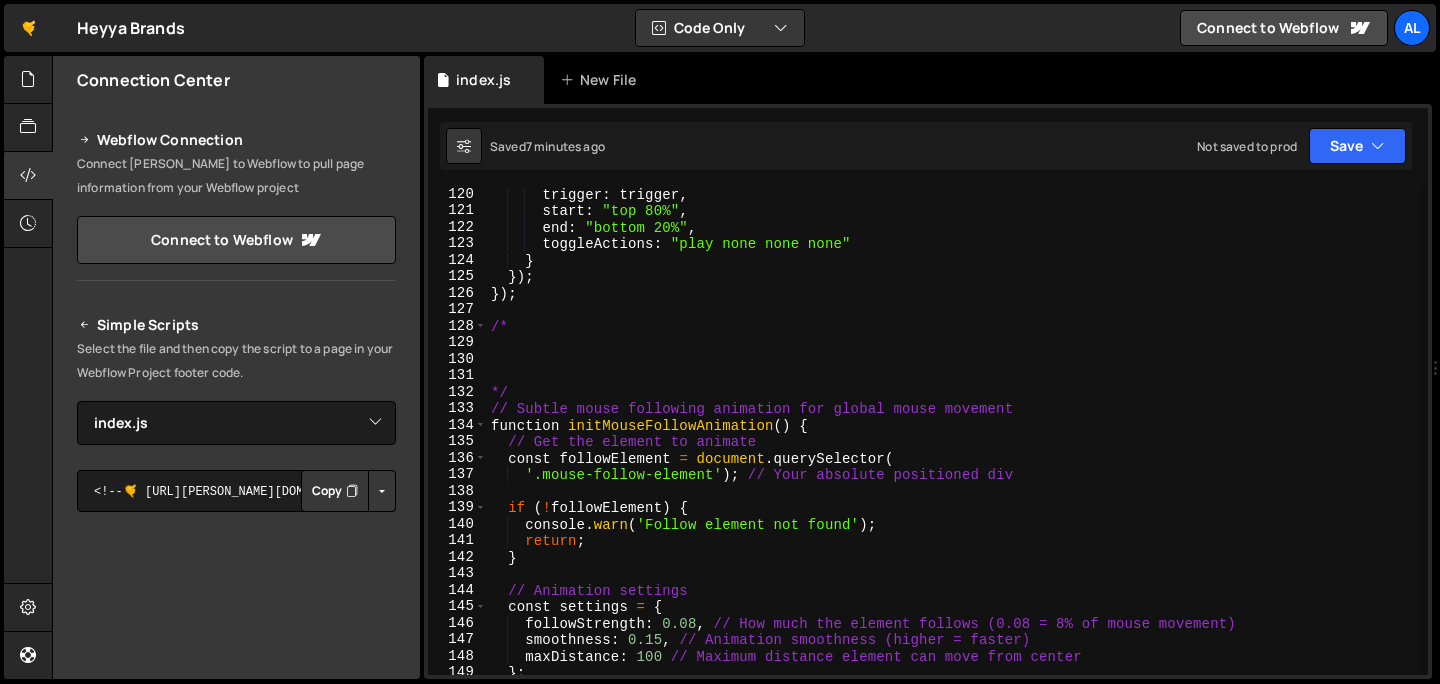 scroll, scrollTop: 1965, scrollLeft: 0, axis: vertical 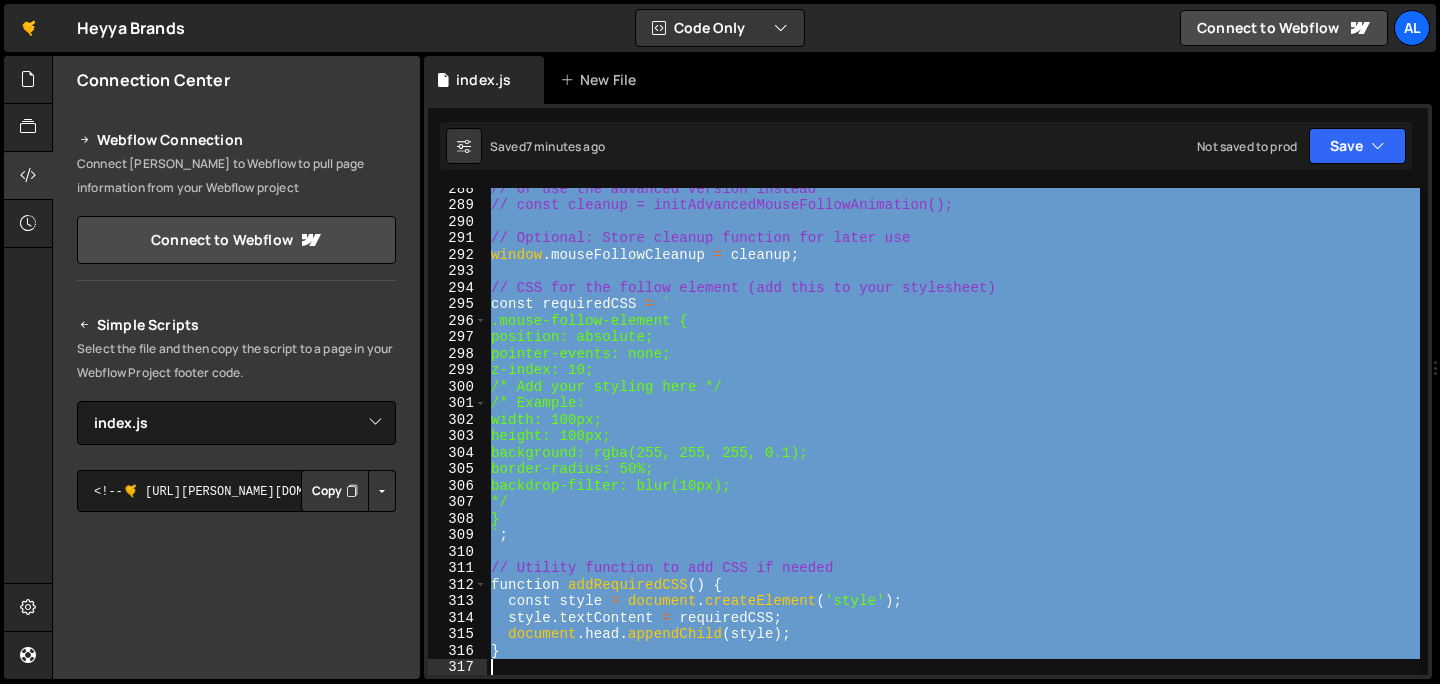 drag, startPoint x: 495, startPoint y: 414, endPoint x: 613, endPoint y: 753, distance: 358.94986 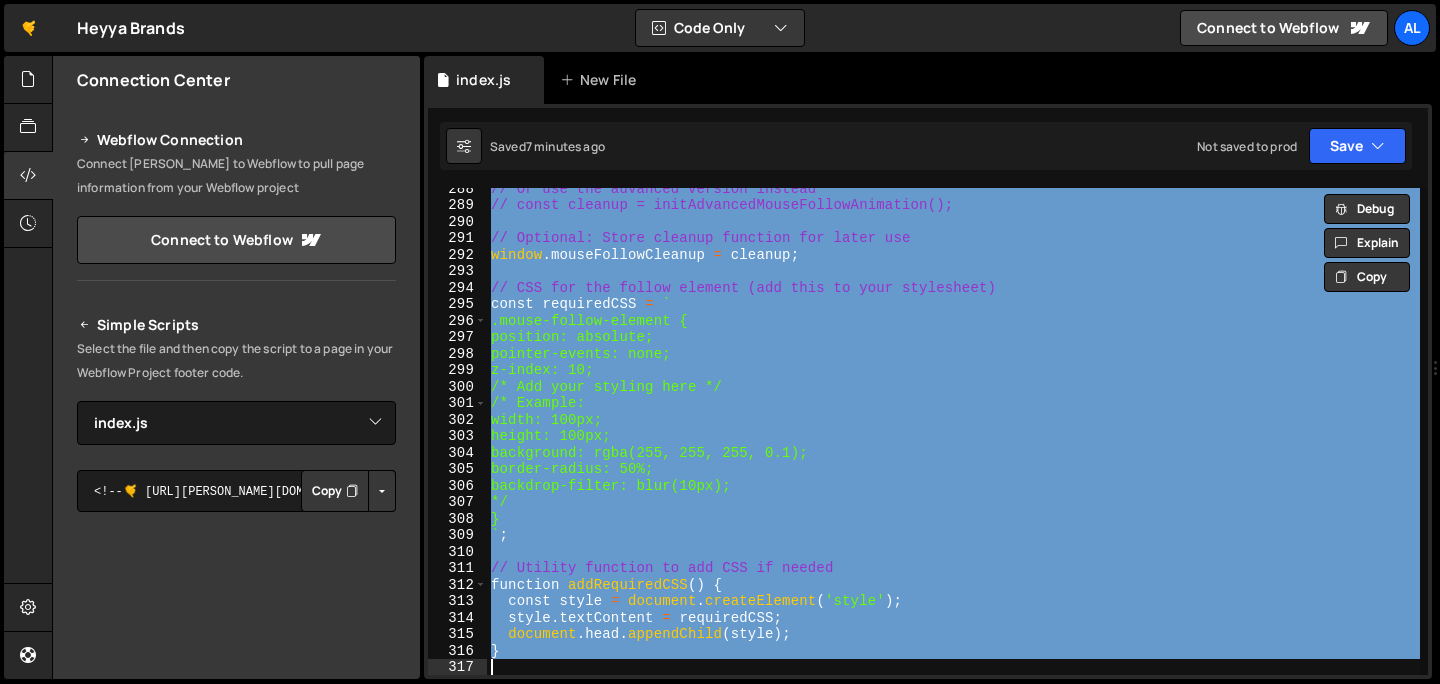 paste 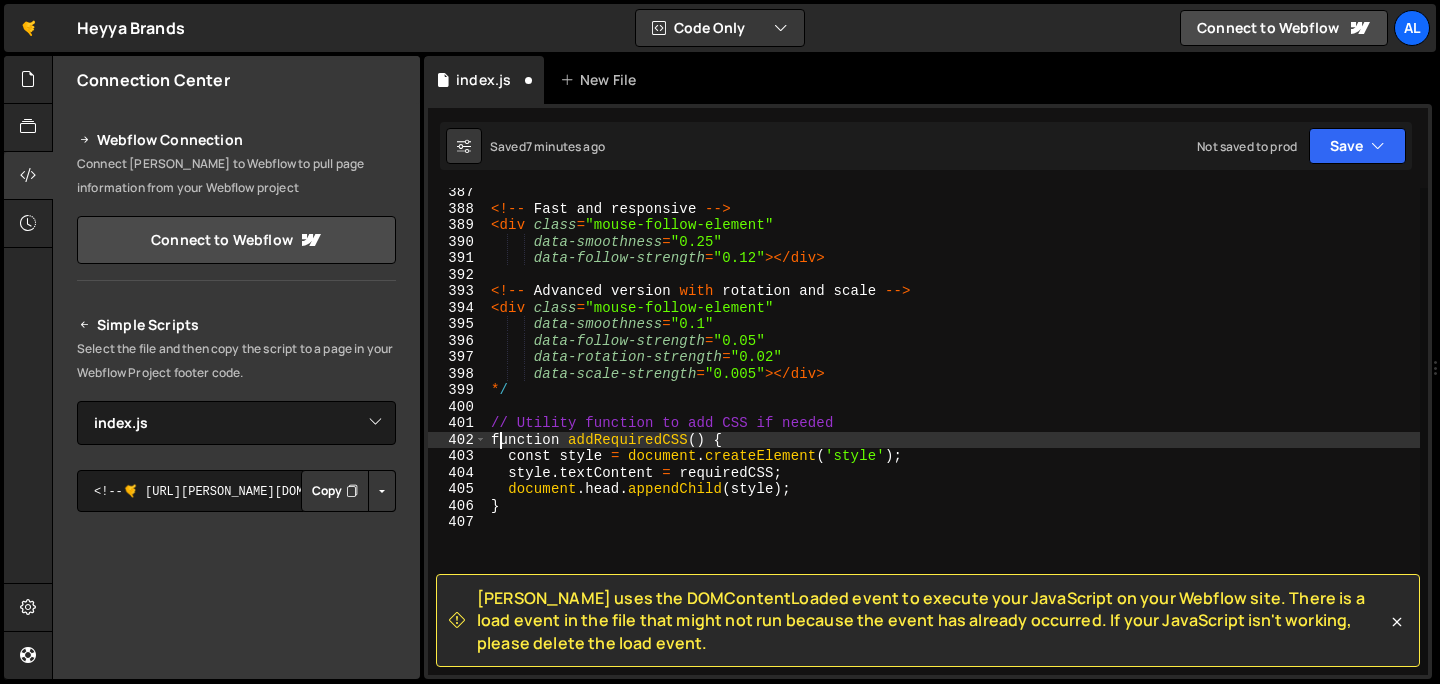 scroll, scrollTop: 6373, scrollLeft: 0, axis: vertical 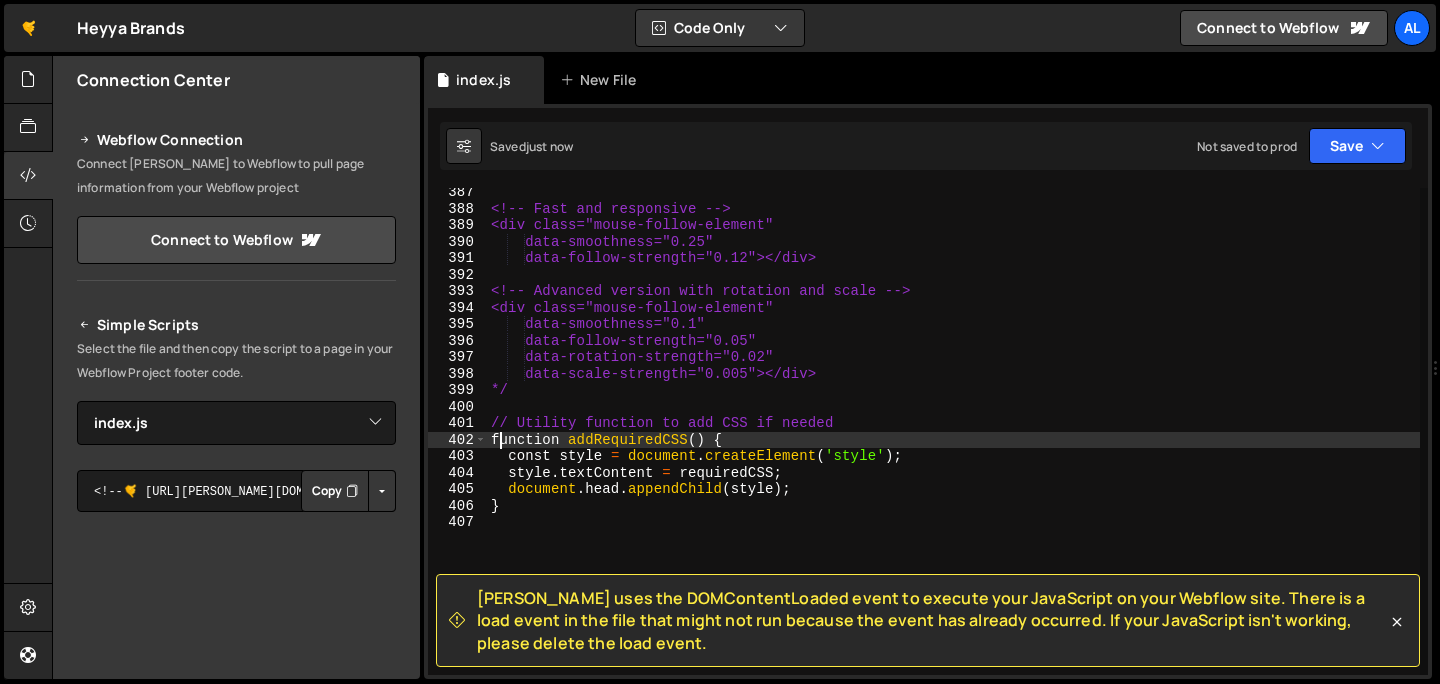 click on "<!-- Fast and responsive --> <div class="mouse-follow-element"         data-smoothness="0.25"         data-follow-strength="0.12"></div> <!-- Advanced version with rotation and scale --> <div class="mouse-follow-element"         data-smoothness="0.1"         data-follow-strength="0.05"        data-rotation-strength="0.02"        data-scale-strength="0.005"></div> */ // Utility function to add CSS if needed function   addRequiredCSS ( )   {    const   style   =   document . createElement ( 'style' ) ;    style . textContent   =   requiredCSS ;    document . head . appendChild ( style ) ; }" at bounding box center (953, 444) 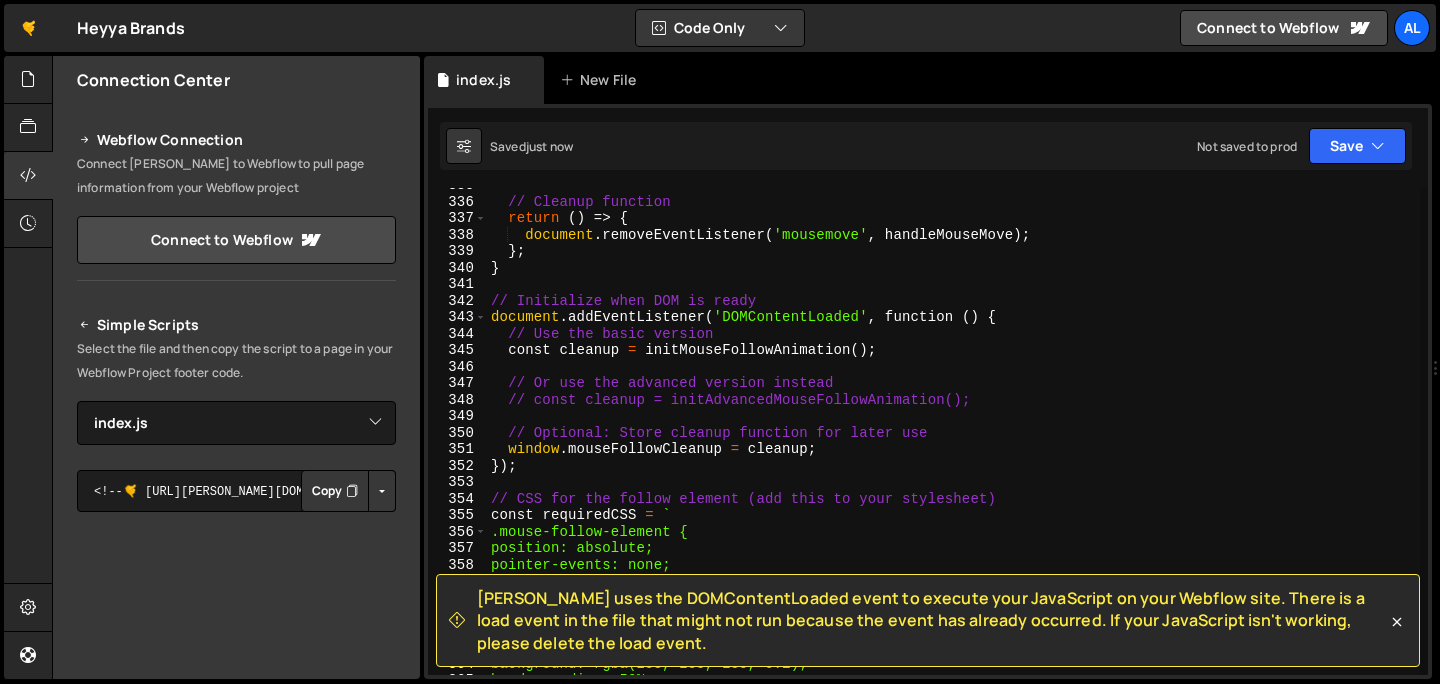 scroll, scrollTop: 5511, scrollLeft: 0, axis: vertical 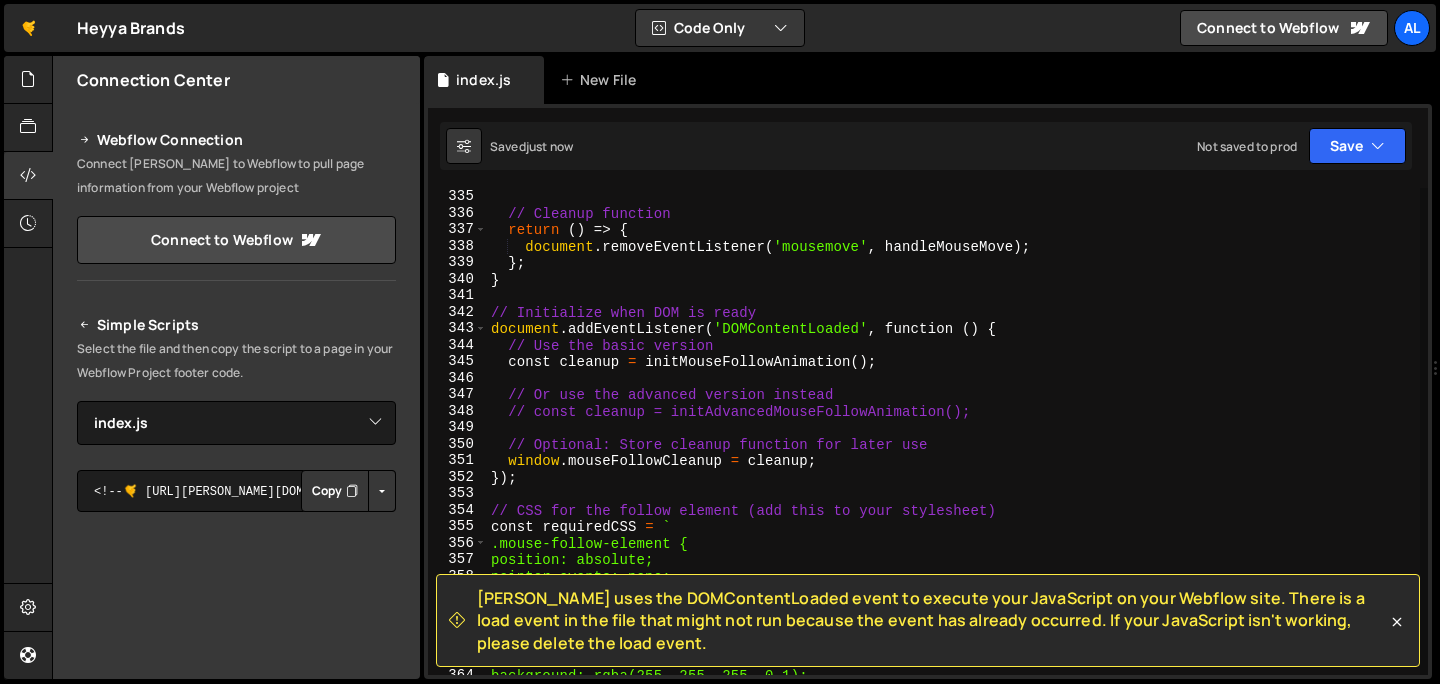 click on "animate ( ) ;    // Cleanup function    return   ( )   =>   {       document . removeEventListener ( 'mousemove' ,   handleMouseMove ) ;    } ; } // Initialize when DOM is ready document . addEventListener ( 'DOMContentLoaded' ,   function   ( )   {    // Use the basic version    const   cleanup   =   initMouseFollowAnimation ( ) ;    // Or use the advanced version instead    // const cleanup = initAdvancedMouseFollowAnimation();    // Optional: Store cleanup function for later use    window . mouseFollowCleanup   =   cleanup ; }) ; // CSS for the follow element (add this to your stylesheet) const   requiredCSS   =   ` .mouse-follow-element {   position: absolute;   pointer-events: none;   z-index: 10;   /* Add your styling here */   /* Example:   width: 100px;   height: 100px;   background: rgba(255, 255, 255, 0.1);" at bounding box center (953, 432) 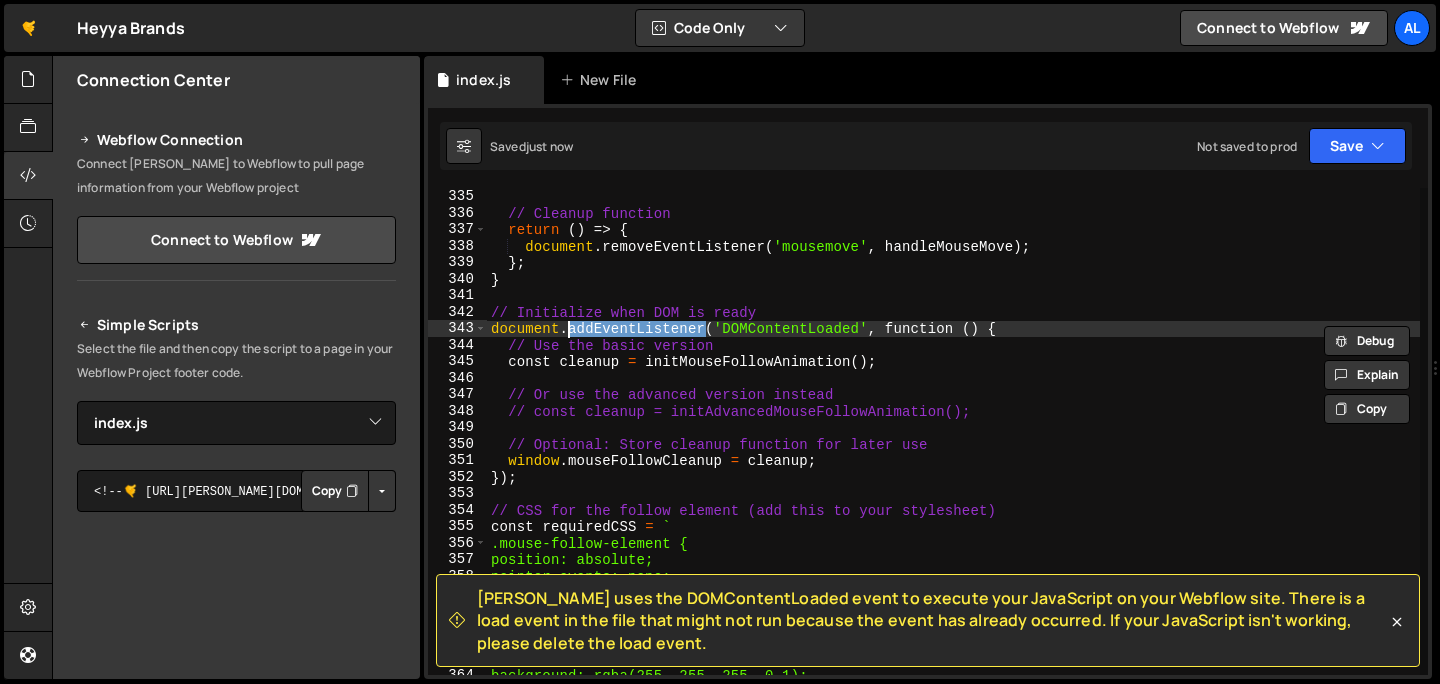 click on "animate ( ) ;    // Cleanup function    return   ( )   =>   {       document . removeEventListener ( 'mousemove' ,   handleMouseMove ) ;    } ; } // Initialize when DOM is ready document . addEventListener ( 'DOMContentLoaded' ,   function   ( )   {    // Use the basic version    const   cleanup   =   initMouseFollowAnimation ( ) ;    // Or use the advanced version instead    // const cleanup = initAdvancedMouseFollowAnimation();    // Optional: Store cleanup function for later use    window . mouseFollowCleanup   =   cleanup ; }) ; // CSS for the follow element (add this to your stylesheet) const   requiredCSS   =   ` .mouse-follow-element {   position: absolute;   pointer-events: none;   z-index: 10;   /* Add your styling here */   /* Example:   width: 100px;   height: 100px;   background: rgba(255, 255, 255, 0.1);" at bounding box center (953, 432) 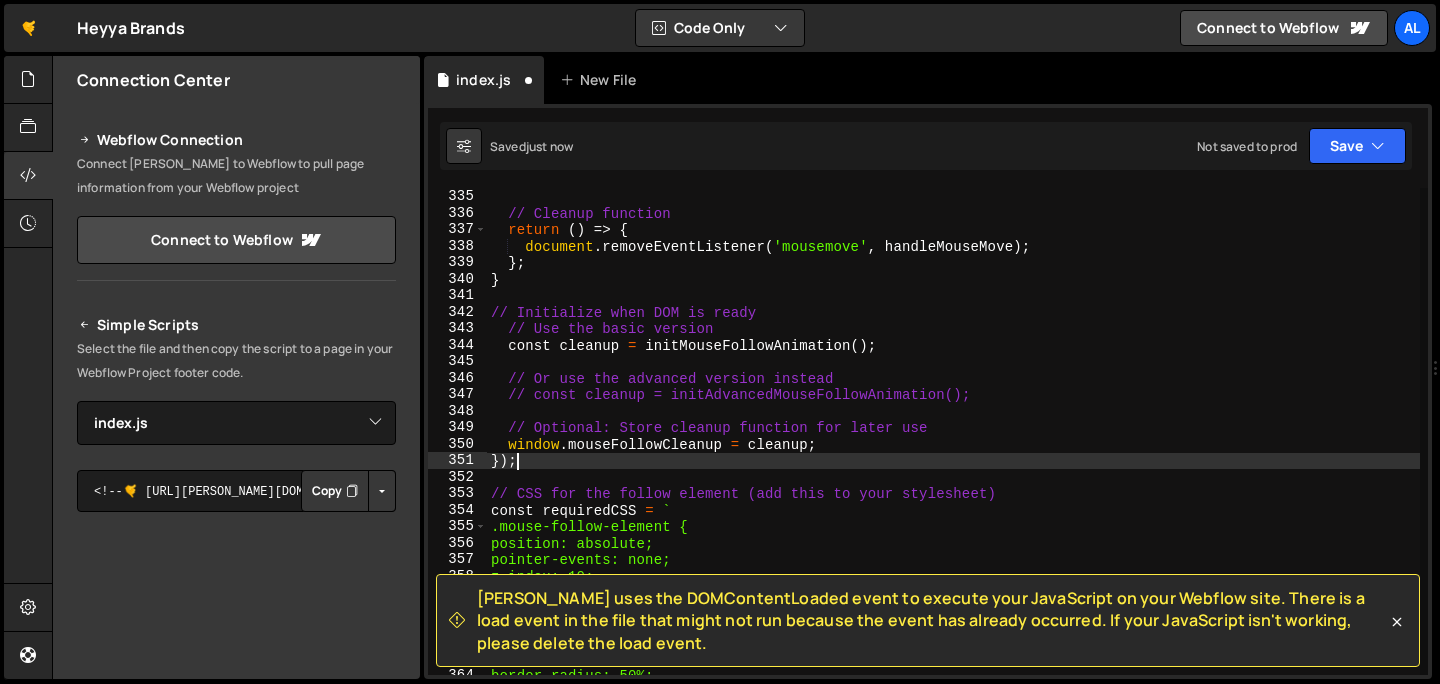click on "animate ( ) ;    // Cleanup function    return   ( )   =>   {       document . removeEventListener ( 'mousemove' ,   handleMouseMove ) ;    } ; } // Initialize when DOM is ready    // Use the basic version    const   cleanup   =   initMouseFollowAnimation ( ) ;    // Or use the advanced version instead    // const cleanup = initAdvancedMouseFollowAnimation();    // Optional: Store cleanup function for later use    window . mouseFollowCleanup   =   cleanup ; }) ; // CSS for the follow element (add this to your stylesheet) const   requiredCSS   =   ` .mouse-follow-element {   position: absolute;   pointer-events: none;   z-index: 10;   /* Add your styling here */   /* Example:   width: 100px;   height: 100px;   background: rgba(255, 255, 255, 0.1);   border-radius: 50%;" at bounding box center (953, 432) 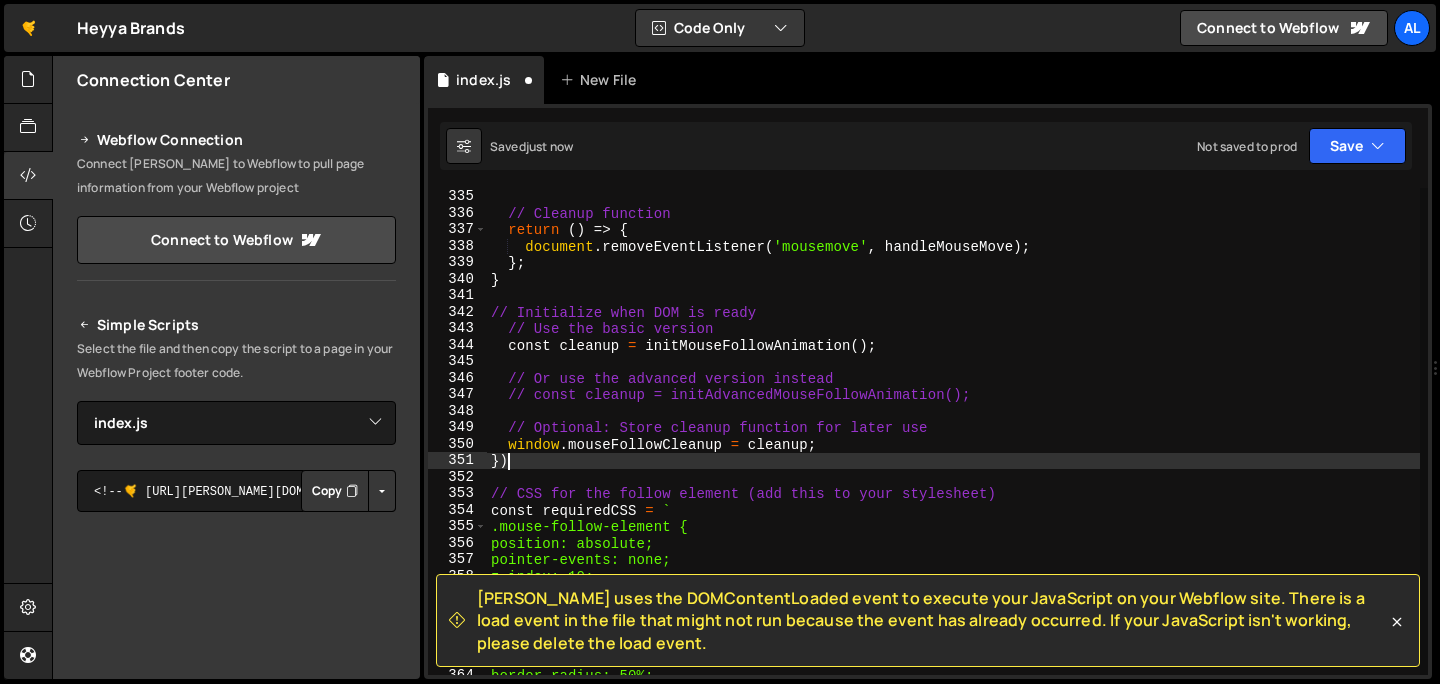 type on "}" 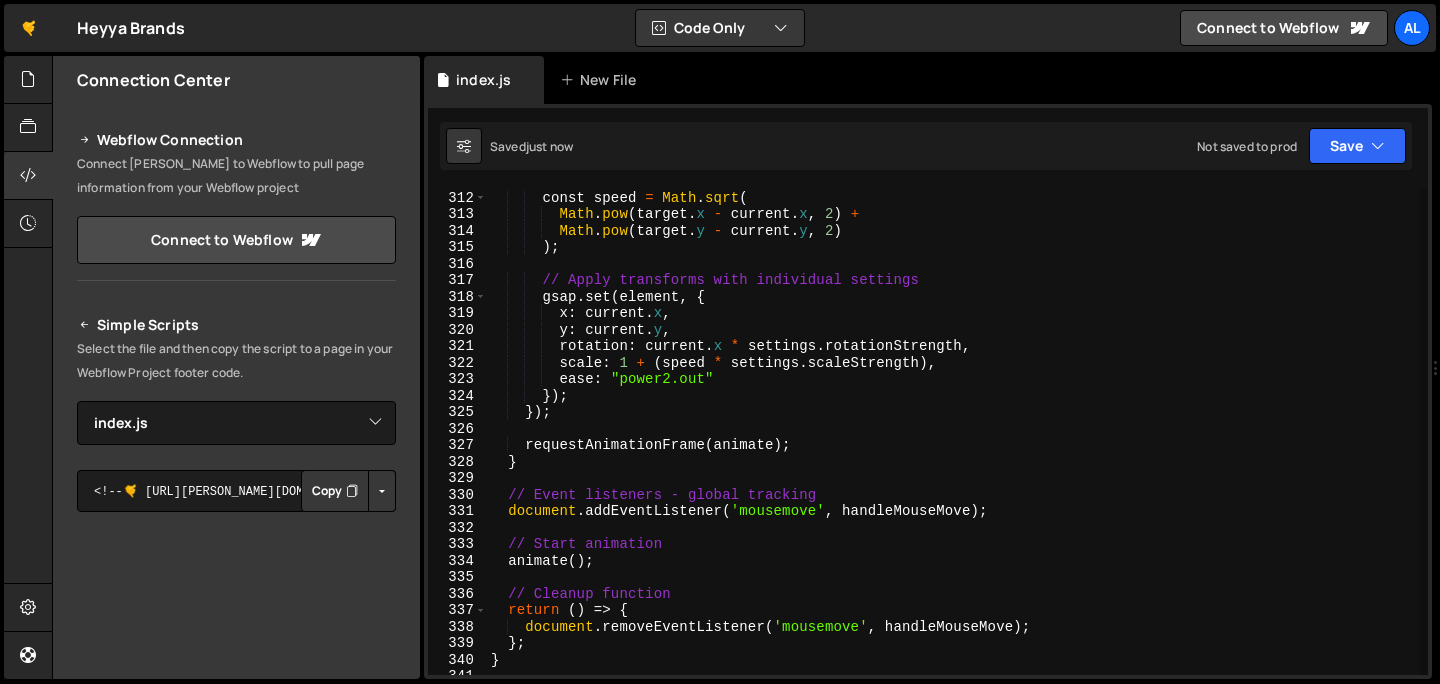 scroll, scrollTop: 5531, scrollLeft: 0, axis: vertical 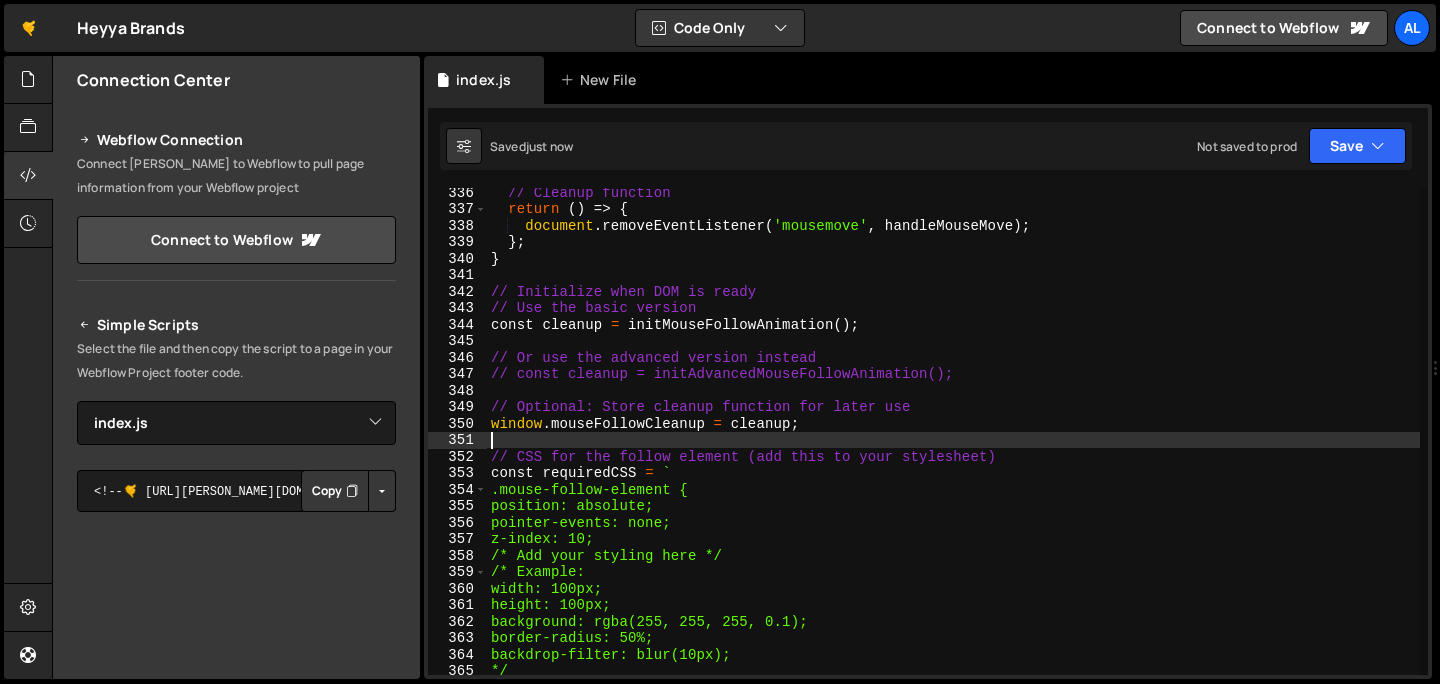 click on "// Cleanup function    return   ( )   =>   {       document . removeEventListener ( 'mousemove' ,   handleMouseMove ) ;    } ; } // Initialize when DOM is ready // Use the basic version const   cleanup   =   initMouseFollowAnimation ( ) ; // Or use the advanced version instead // const cleanup = initAdvancedMouseFollowAnimation(); // Optional: Store cleanup function for later use window . mouseFollowCleanup   =   cleanup ; // CSS for the follow element (add this to your stylesheet) const   requiredCSS   =   ` .mouse-follow-element {   position: absolute;   pointer-events: none;   z-index: 10;   /* Add your styling here */   /* Example:   width: 100px;   height: 100px;   background: rgba(255, 255, 255, 0.1);   border-radius: 50%;   backdrop-filter: blur(10px);   */ }" at bounding box center [953, 444] 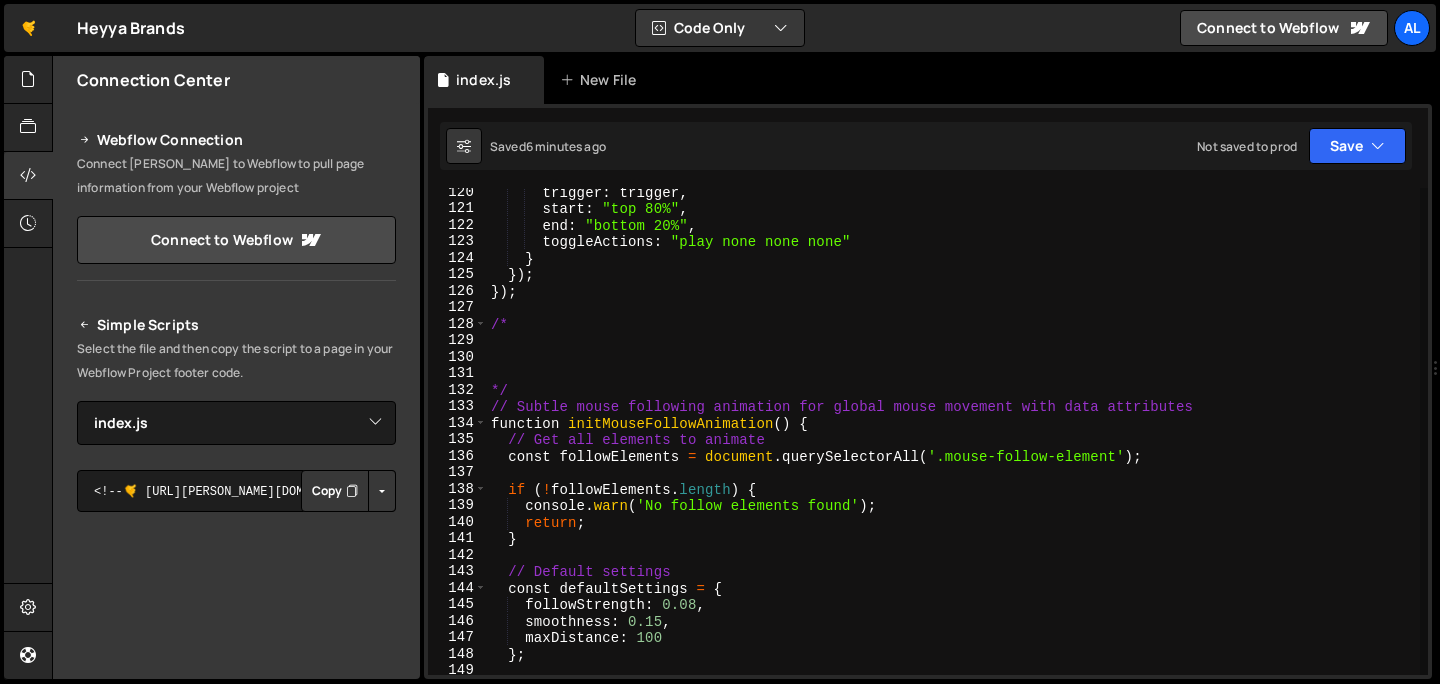 scroll, scrollTop: 1965, scrollLeft: 0, axis: vertical 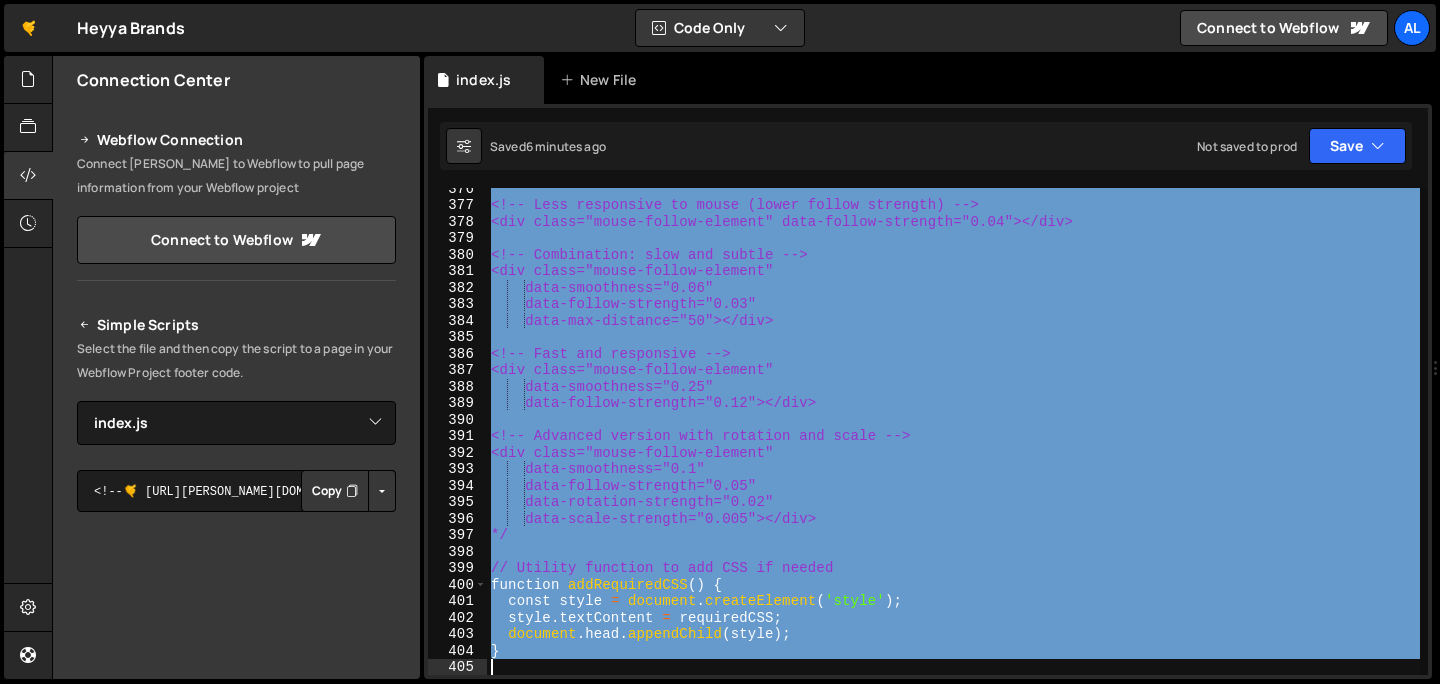 drag, startPoint x: 493, startPoint y: 413, endPoint x: 582, endPoint y: 753, distance: 351.45554 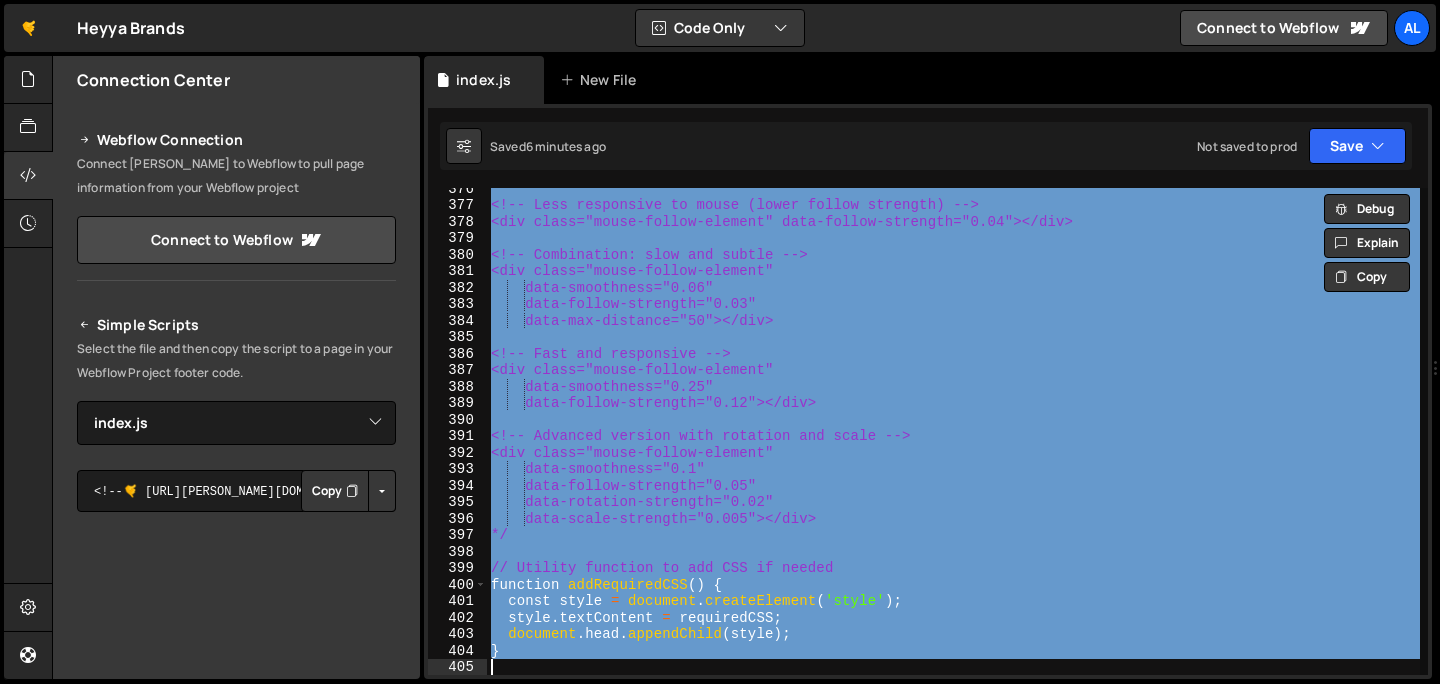 paste 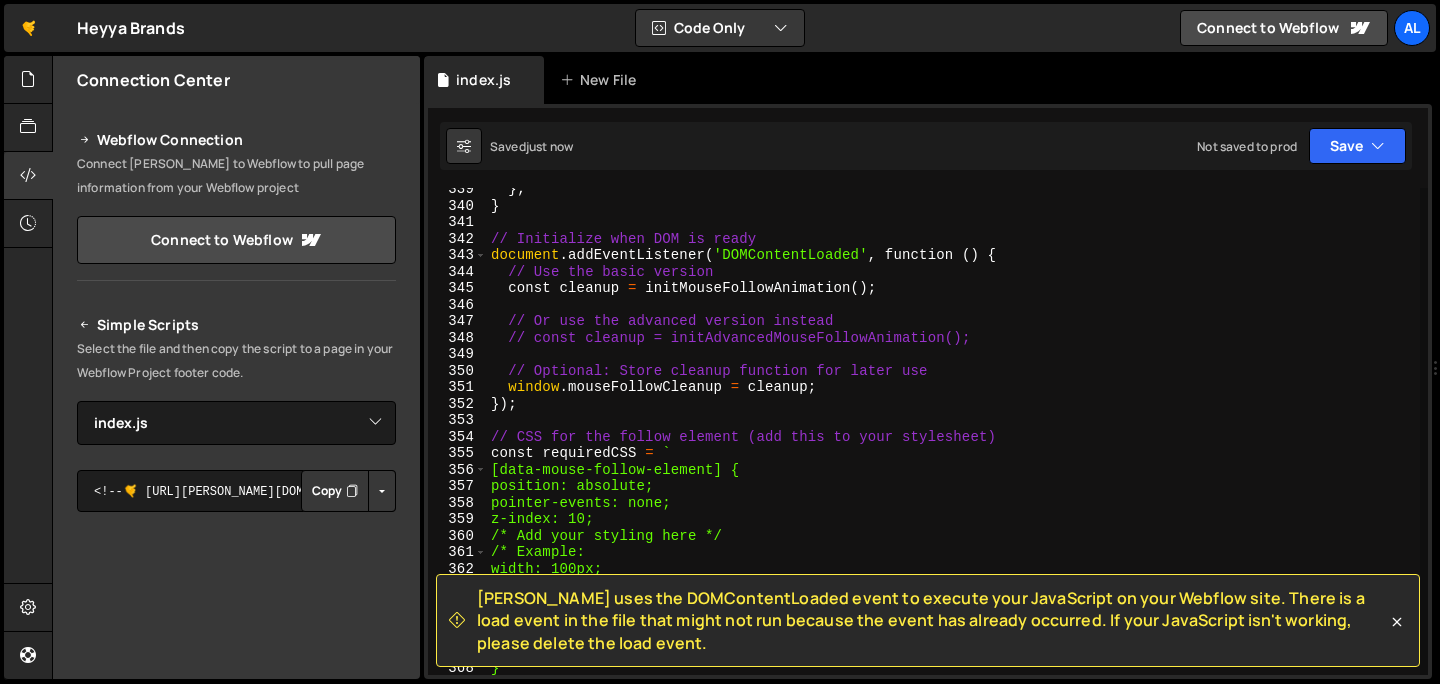 scroll, scrollTop: 5500, scrollLeft: 0, axis: vertical 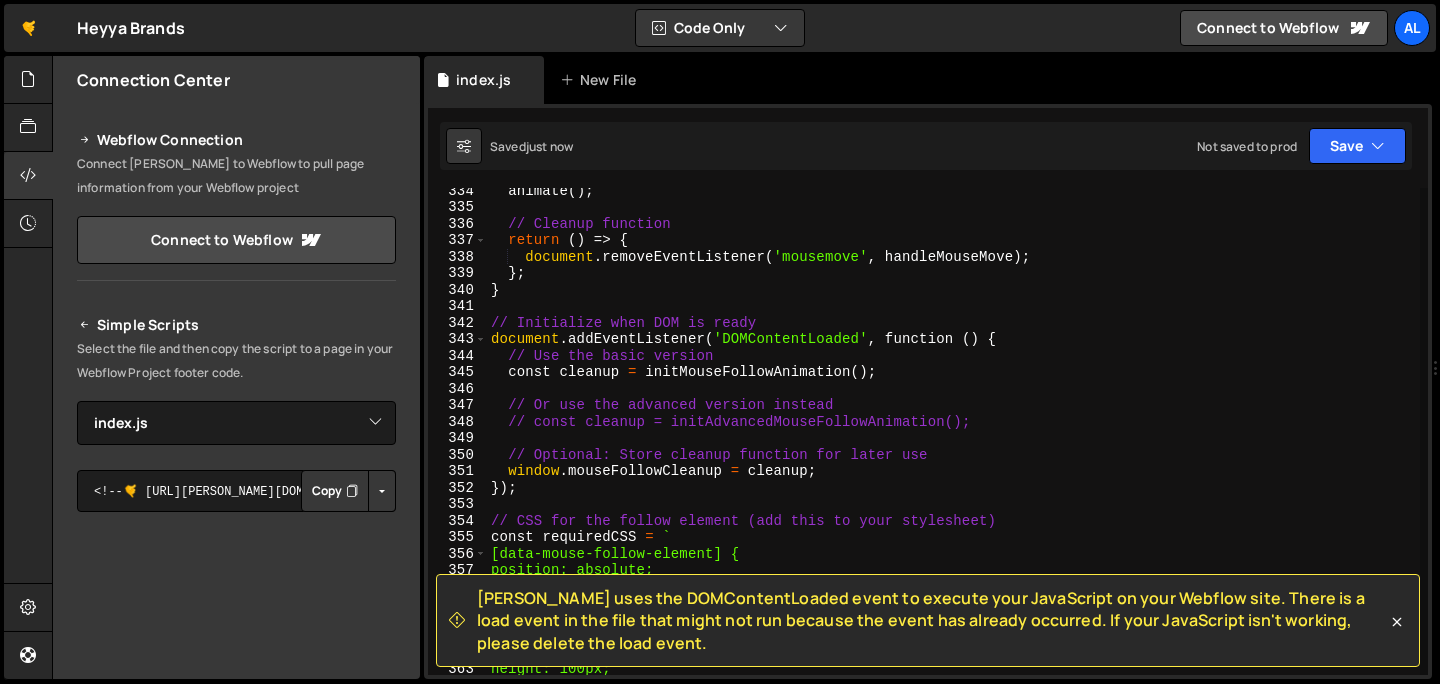 click on "animate ( ) ;    // Cleanup function    return   ( )   =>   {       document . removeEventListener ( 'mousemove' ,   handleMouseMove ) ;    } ; } // Initialize when DOM is ready document . addEventListener ( 'DOMContentLoaded' ,   function   ( )   {    // Use the basic version    const   cleanup   =   initMouseFollowAnimation ( ) ;    // Or use the advanced version instead    // const cleanup = initAdvancedMouseFollowAnimation();    // Optional: Store cleanup function for later use    window . mouseFollowCleanup   =   cleanup ; }) ; // CSS for the follow element (add this to your stylesheet) const   requiredCSS   =   ` [data-mouse-follow-element] {   position: absolute;   pointer-events: none;   z-index: 10;   /* Add your styling here */   /* Example:   width: 100px;   height: 100px;   background: rgba(255, 255, 255, 0.1);" at bounding box center [953, 442] 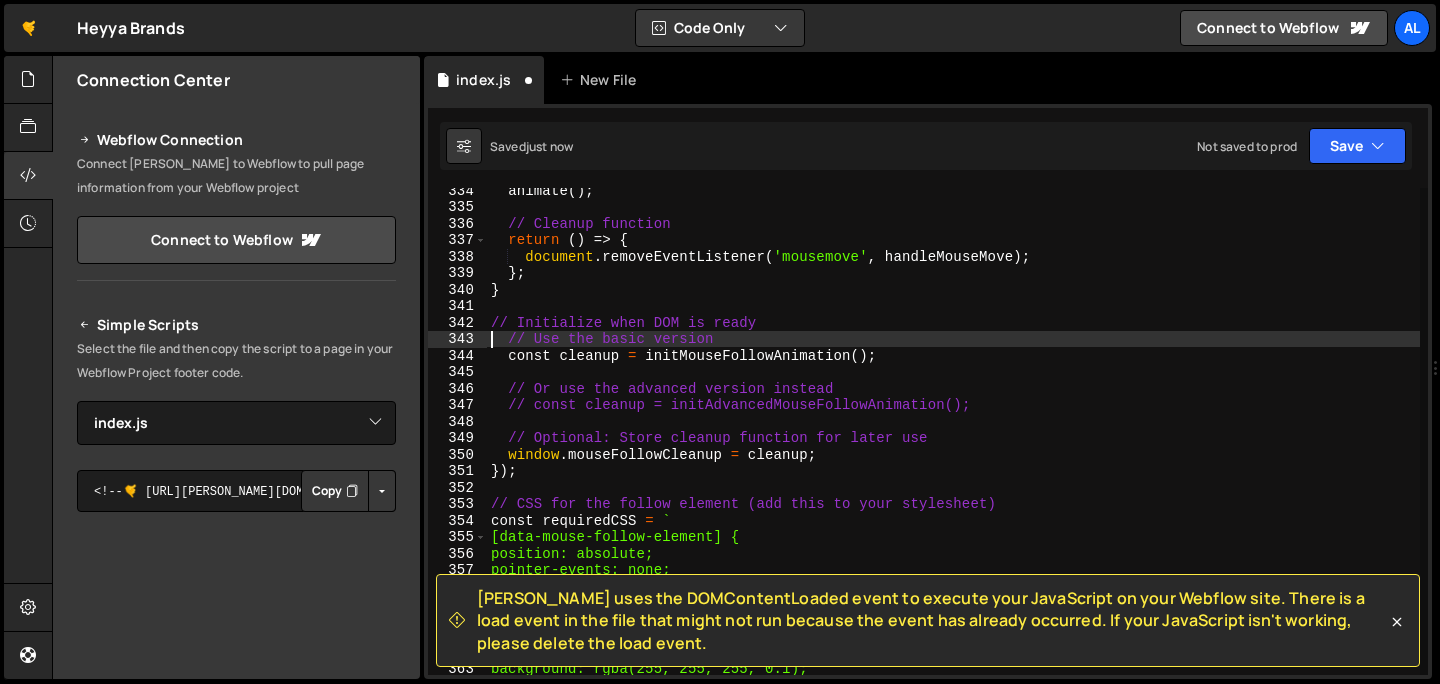 click on "animate ( ) ;    // Cleanup function    return   ( )   =>   {       document . removeEventListener ( 'mousemove' ,   handleMouseMove ) ;    } ; } // Initialize when DOM is ready    // Use the basic version    const   cleanup   =   initMouseFollowAnimation ( ) ;    // Or use the advanced version instead    // const cleanup = initAdvancedMouseFollowAnimation();    // Optional: Store cleanup function for later use    window . mouseFollowCleanup   =   cleanup ; }) ; // CSS for the follow element (add this to your stylesheet) const   requiredCSS   =   ` [data-mouse-follow-element] {   position: absolute;   pointer-events: none;   z-index: 10;   /* Add your styling here */   /* Example:   width: 100px;   height: 100px;   background: rgba(255, 255, 255, 0.1);   border-radius: 50%;" at bounding box center [953, 442] 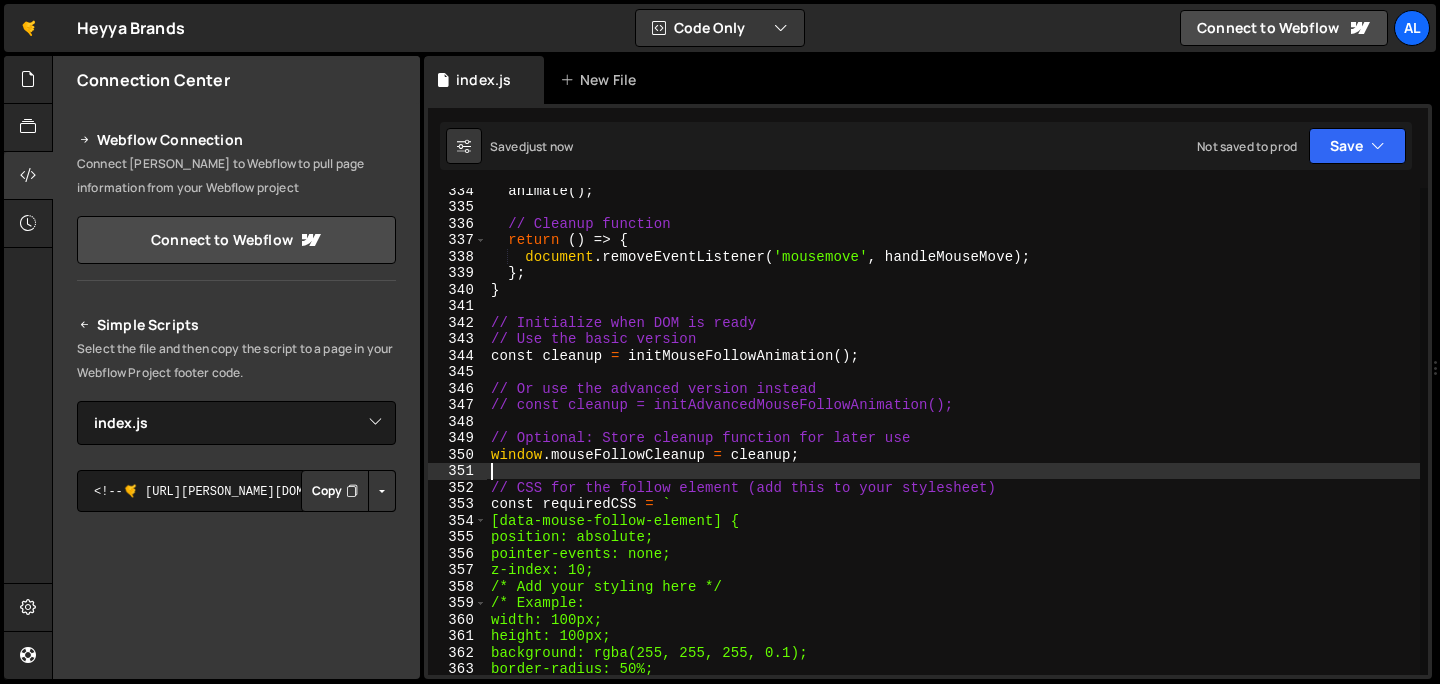 click on "animate ( ) ;    // Cleanup function    return   ( )   =>   {       document . removeEventListener ( 'mousemove' ,   handleMouseMove ) ;    } ; } // Initialize when DOM is ready // Use the basic version const   cleanup   =   initMouseFollowAnimation ( ) ; // Or use the advanced version instead // const cleanup = initAdvancedMouseFollowAnimation(); // Optional: Store cleanup function for later use window . mouseFollowCleanup   =   cleanup ; // CSS for the follow element (add this to your stylesheet) const   requiredCSS   =   ` [data-mouse-follow-element] {   position: absolute;   pointer-events: none;   z-index: 10;   /* Add your styling here */   /* Example:   width: 100px;   height: 100px;   background: rgba(255, 255, 255, 0.1);   border-radius: 50%;   backdrop-filter: blur(10px);" at bounding box center [953, 442] 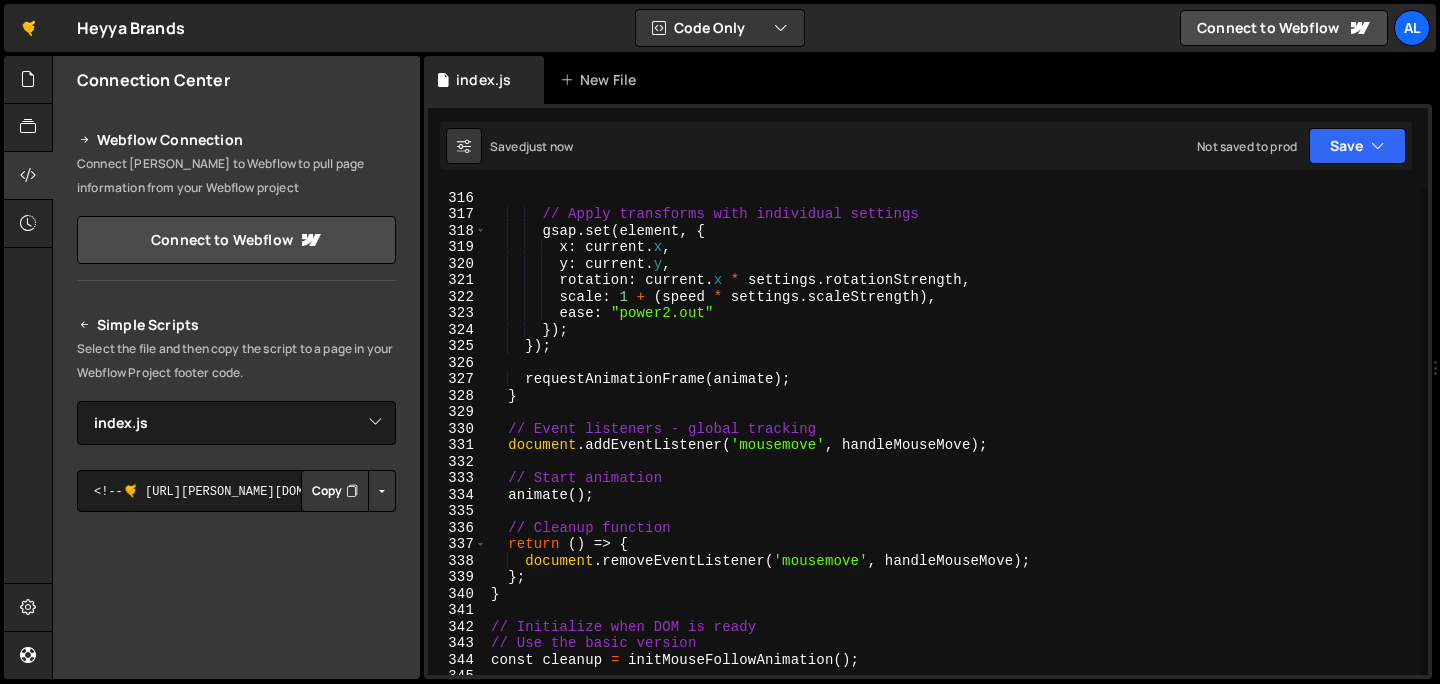 scroll, scrollTop: 5000, scrollLeft: 0, axis: vertical 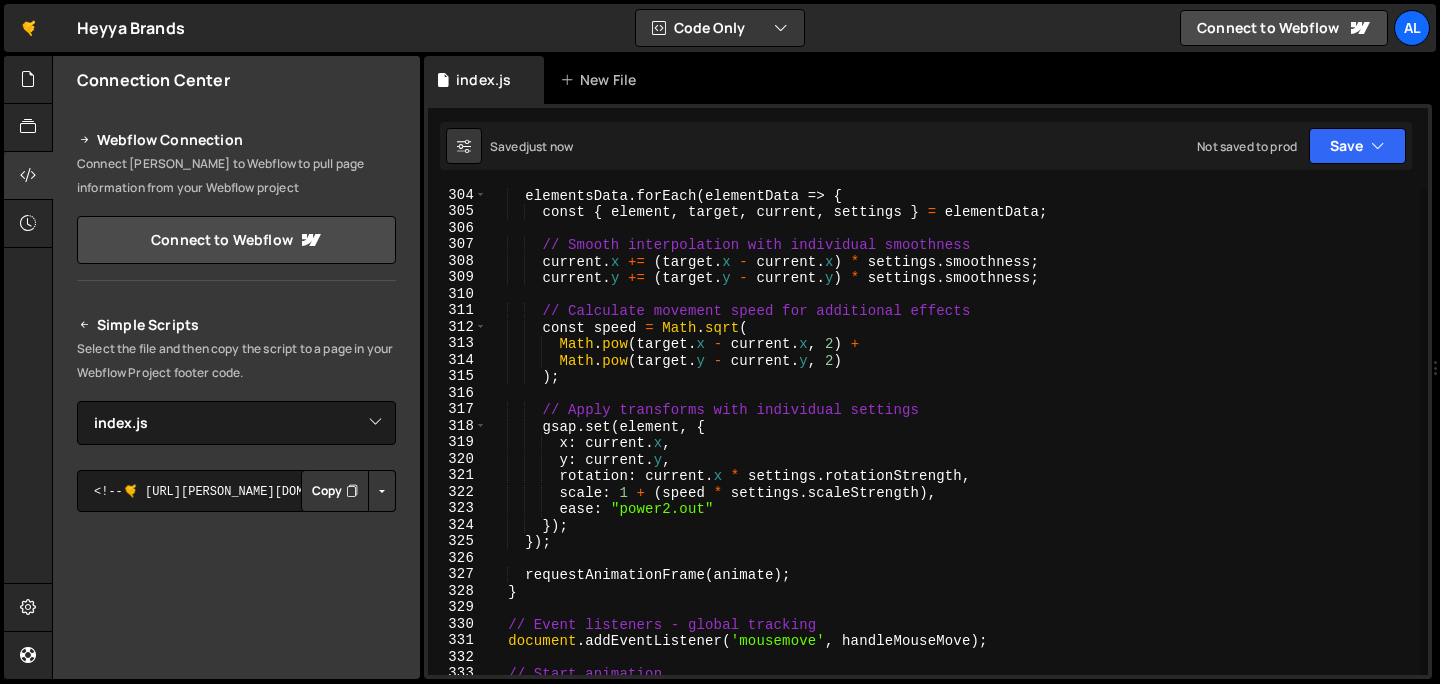 click on "elementsData . forEach ( elementData   =>   {          const   {   element ,   target ,   current ,   settings   }   =   elementData ;          // Smooth interpolation with individual smoothness          current . x   +=   ( target . x   -   current . x )   *   settings . smoothness ;          current . y   +=   ( target . y   -   current . y )   *   settings . smoothness ;          // Calculate movement speed for additional effects          const   speed   =   Math . sqrt (             Math . pow ( target . x   -   current . x ,   2 )   +             Math . pow ( target . y   -   current . y ,   2 )          ) ;          // Apply transforms with individual settings          gsap . set ( element ,   {             x :   current . x ,             y :   current . y ,             rotation :   current . x   *   settings . rotationStrength ,             scale :   1   +   ( speed   *   settings . scaleStrength ) ,             ease :   "power2.out"          }) ;       }) ;       requestAnimationFrame ( animate" at bounding box center [953, 447] 